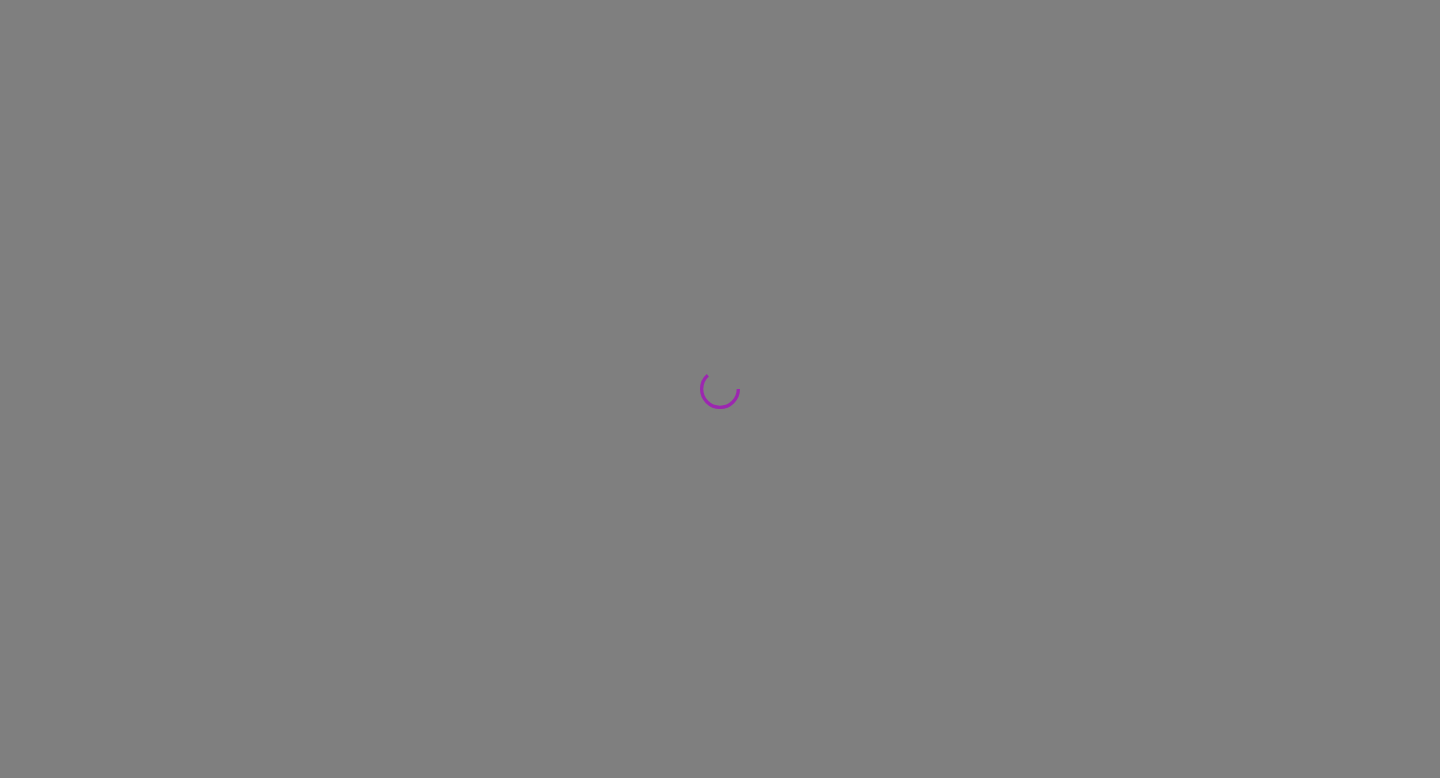 scroll, scrollTop: 0, scrollLeft: 0, axis: both 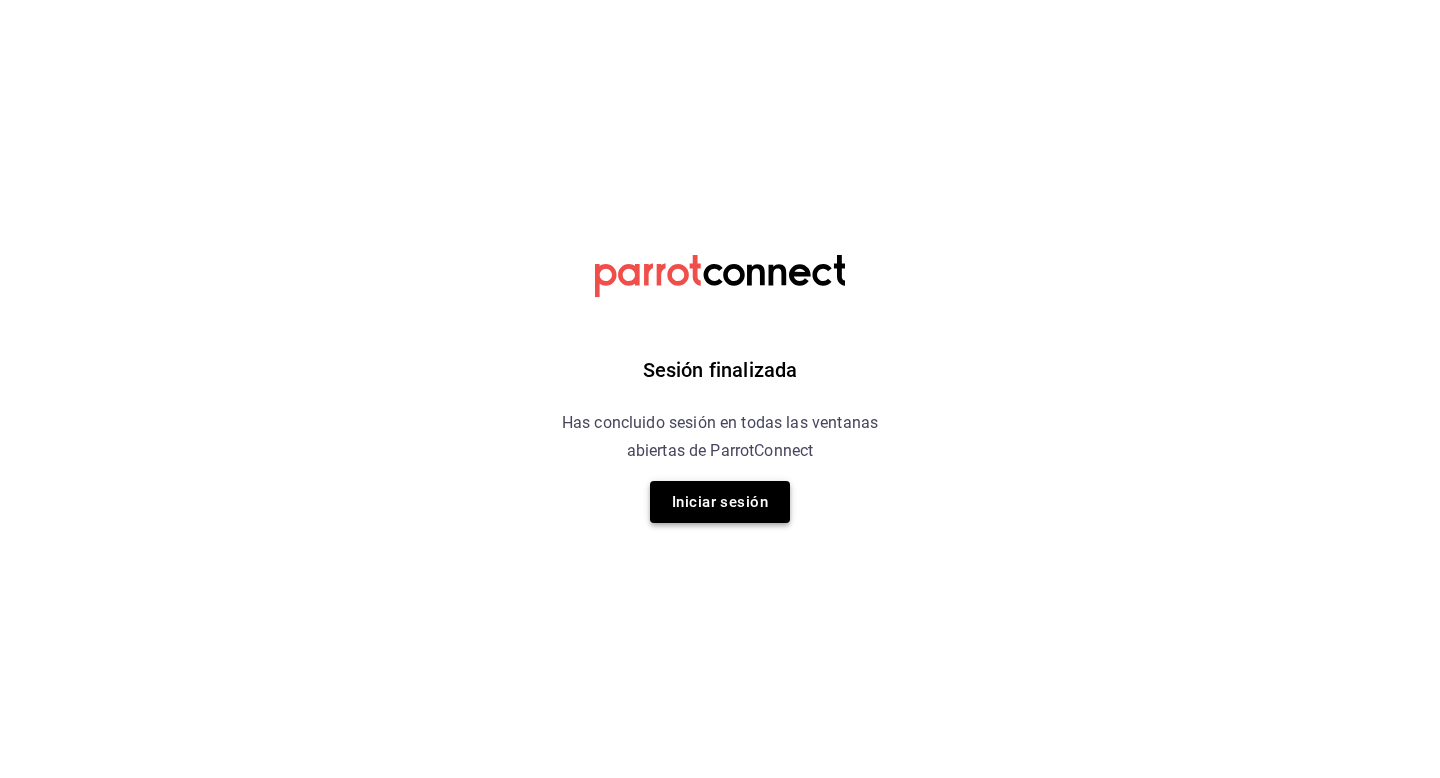click on "Iniciar sesión" at bounding box center (720, 502) 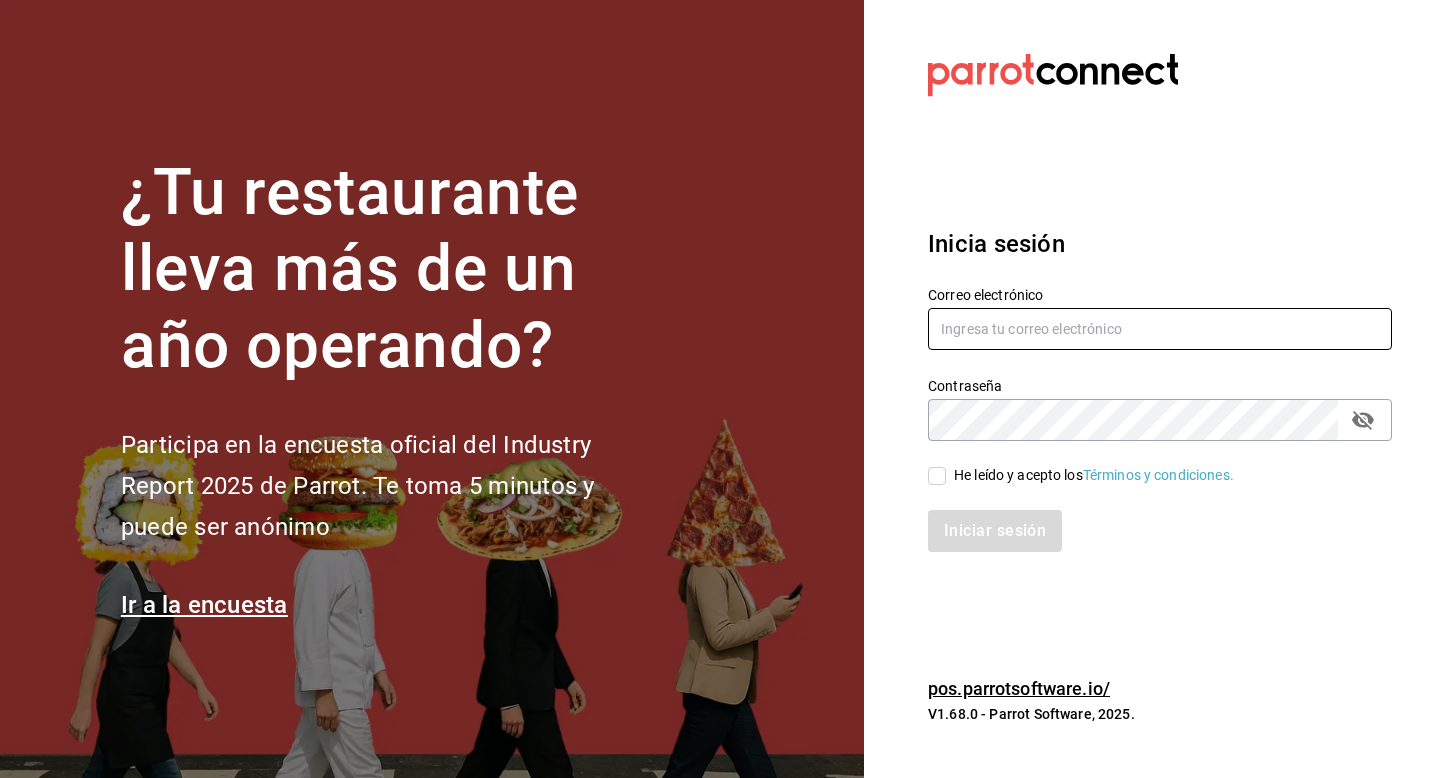 type on "veroyun72@gmail.com" 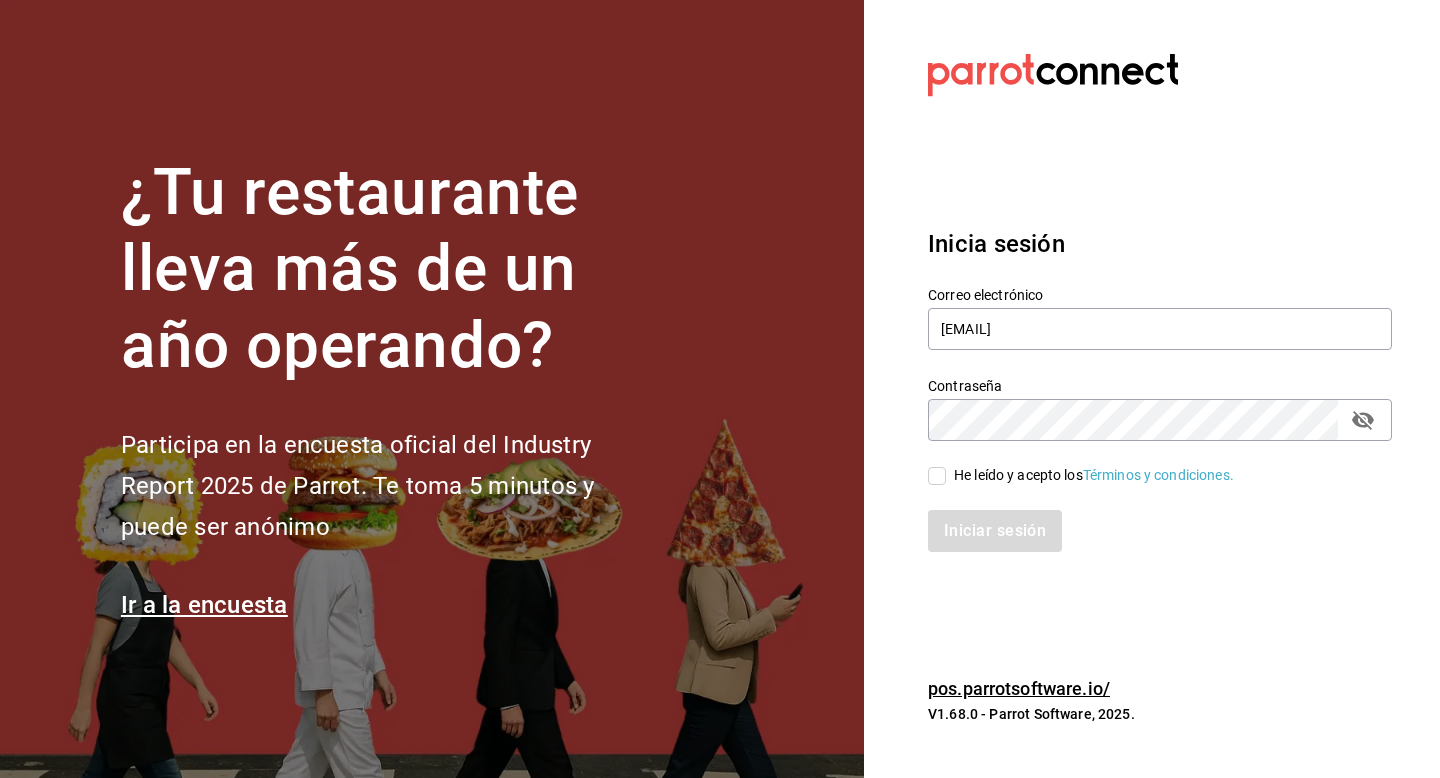 click on "He leído y acepto los  Términos y condiciones." at bounding box center (1148, 464) 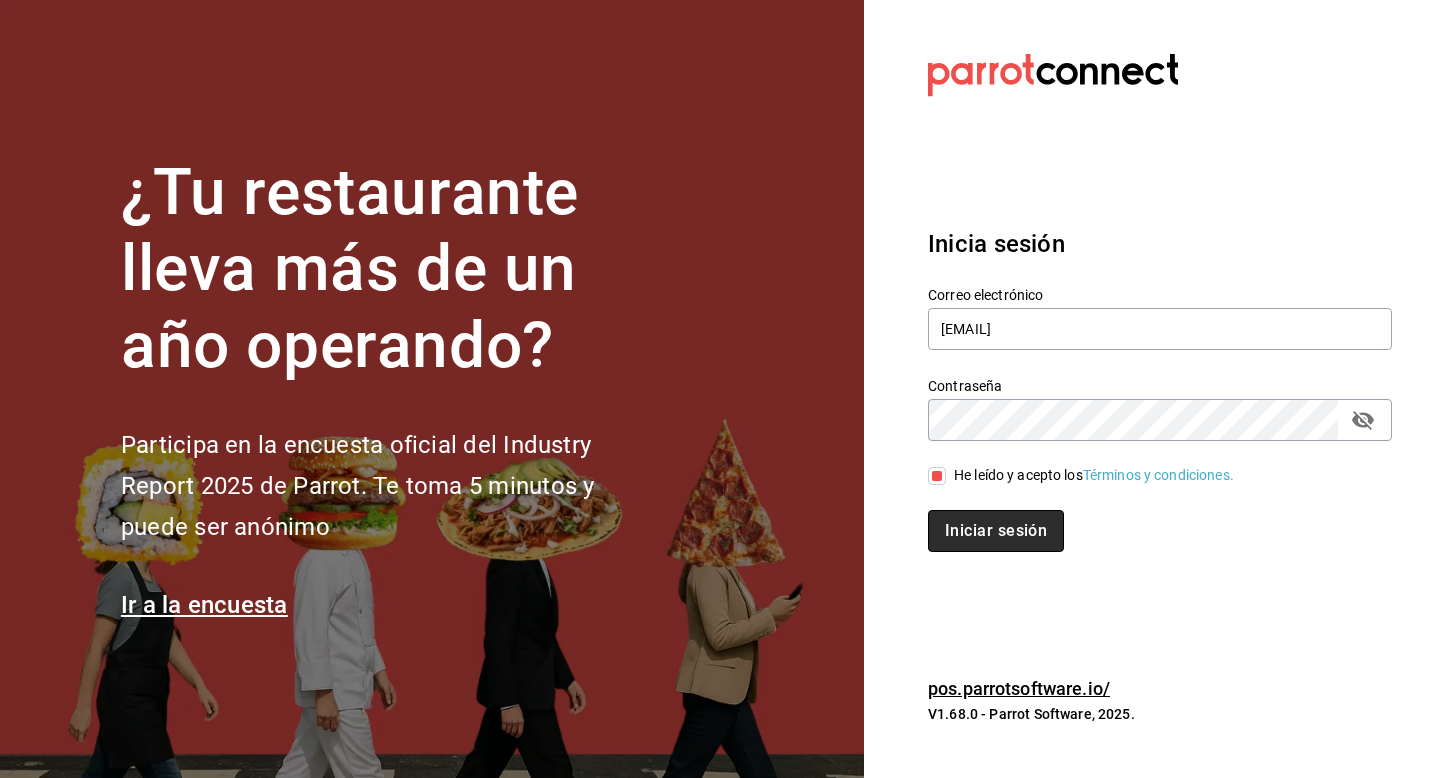 click on "Iniciar sesión" at bounding box center [996, 531] 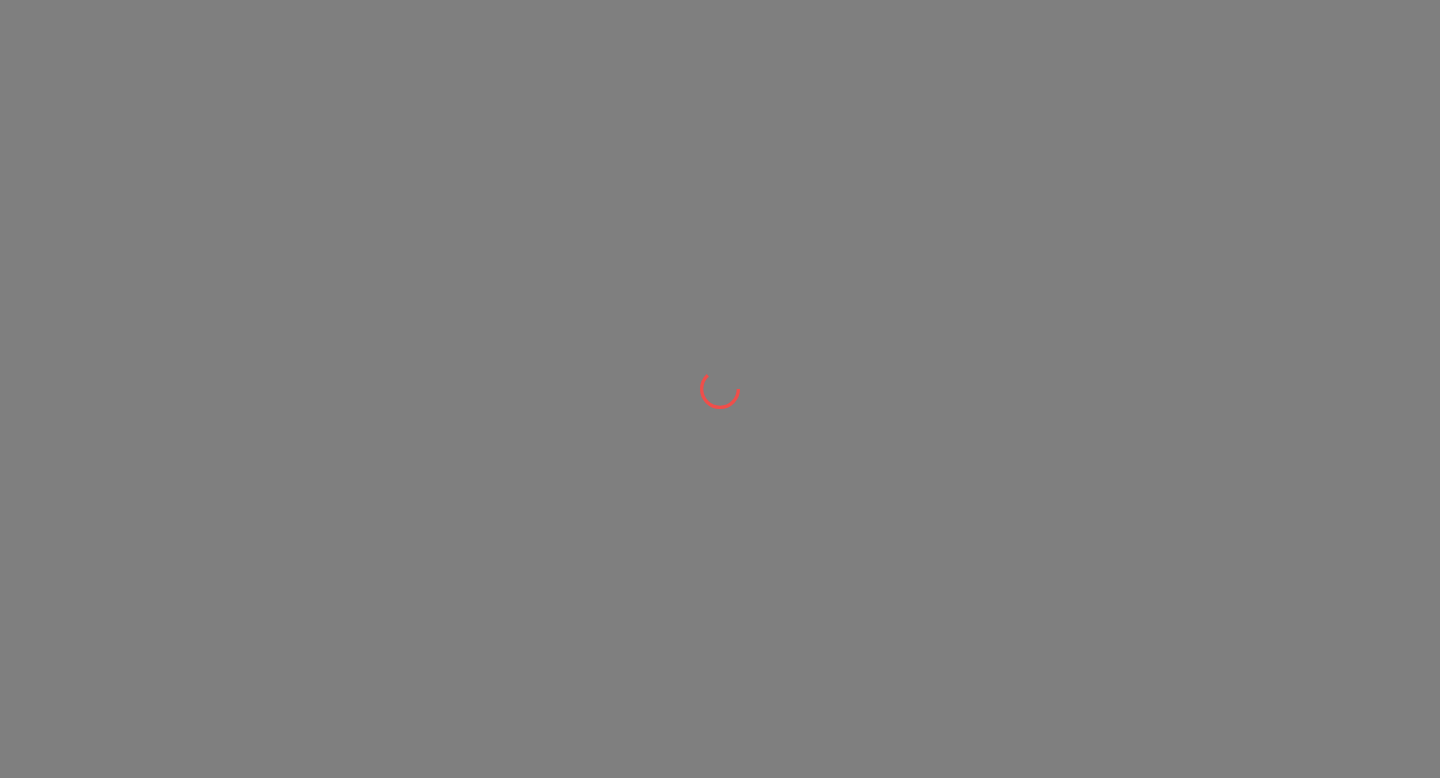 scroll, scrollTop: 0, scrollLeft: 0, axis: both 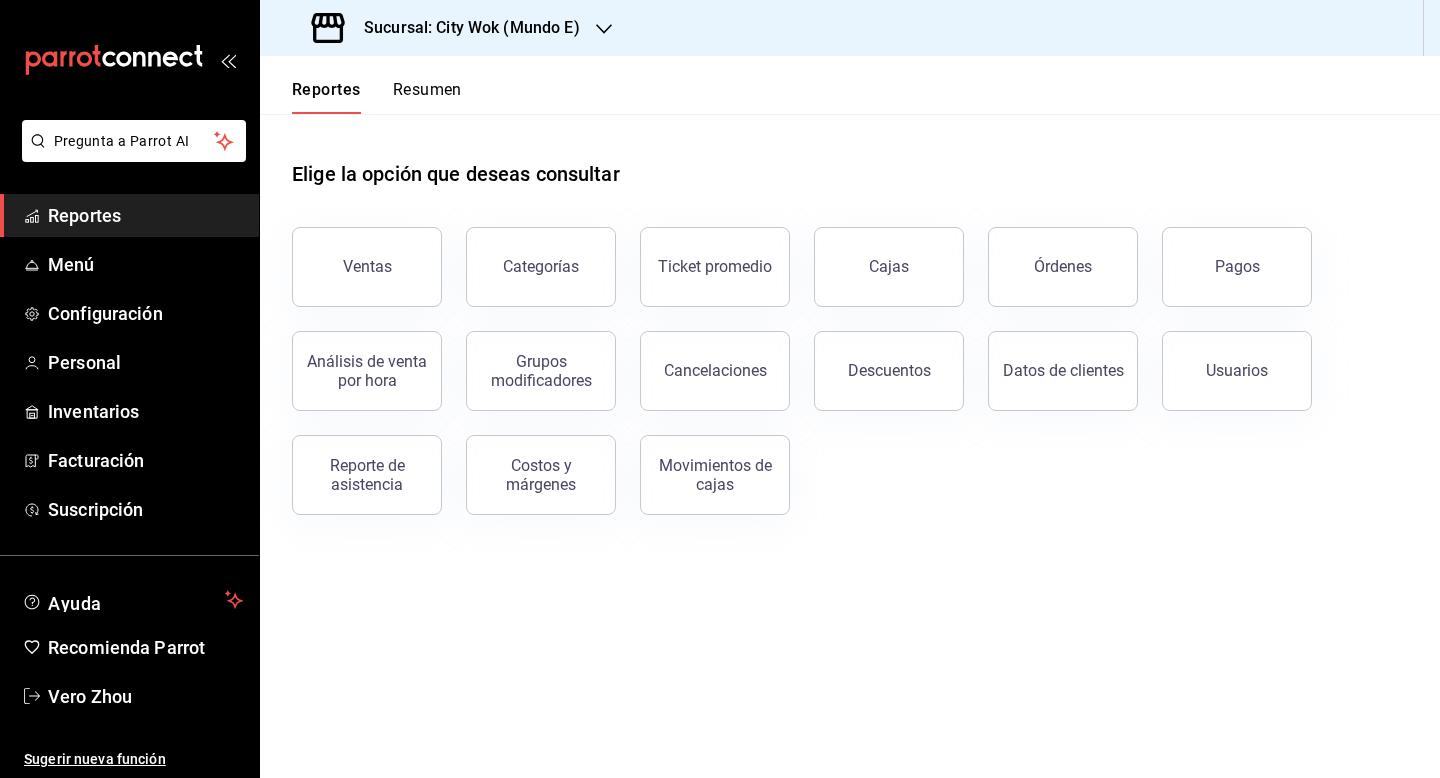 click on "Resumen" at bounding box center (427, 97) 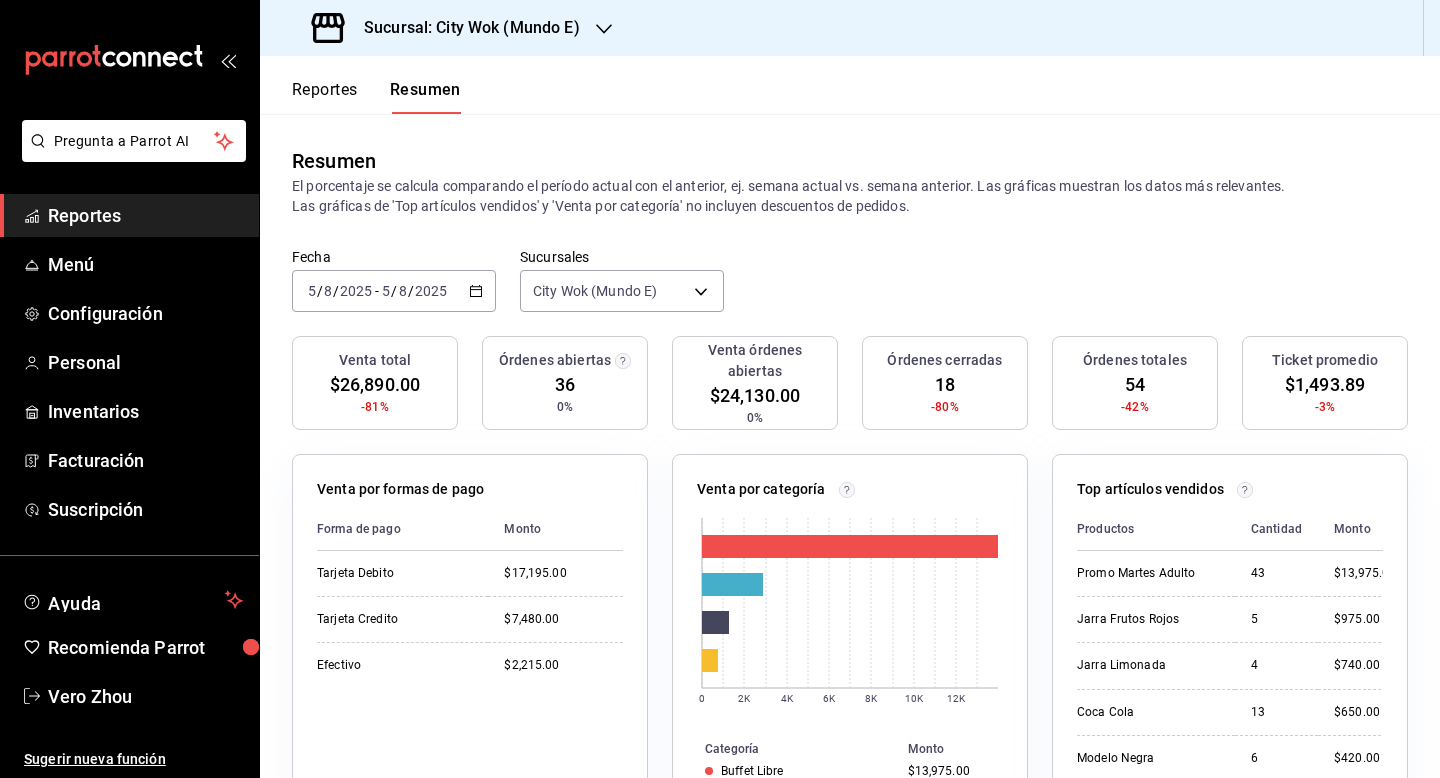click on "Sucursal: City Wok (Mundo E)" at bounding box center [464, 28] 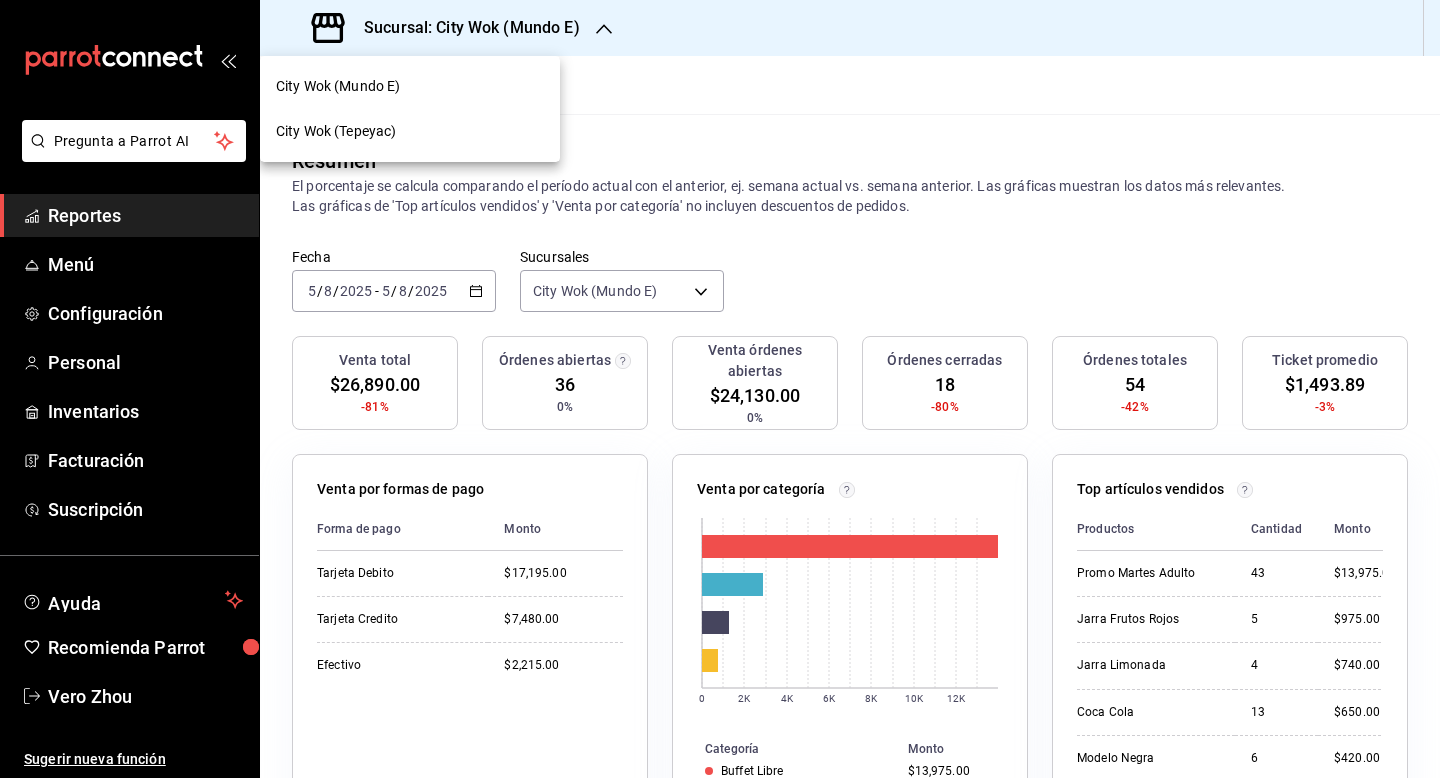 click on "City Wok (Tepeyac)" at bounding box center [410, 131] 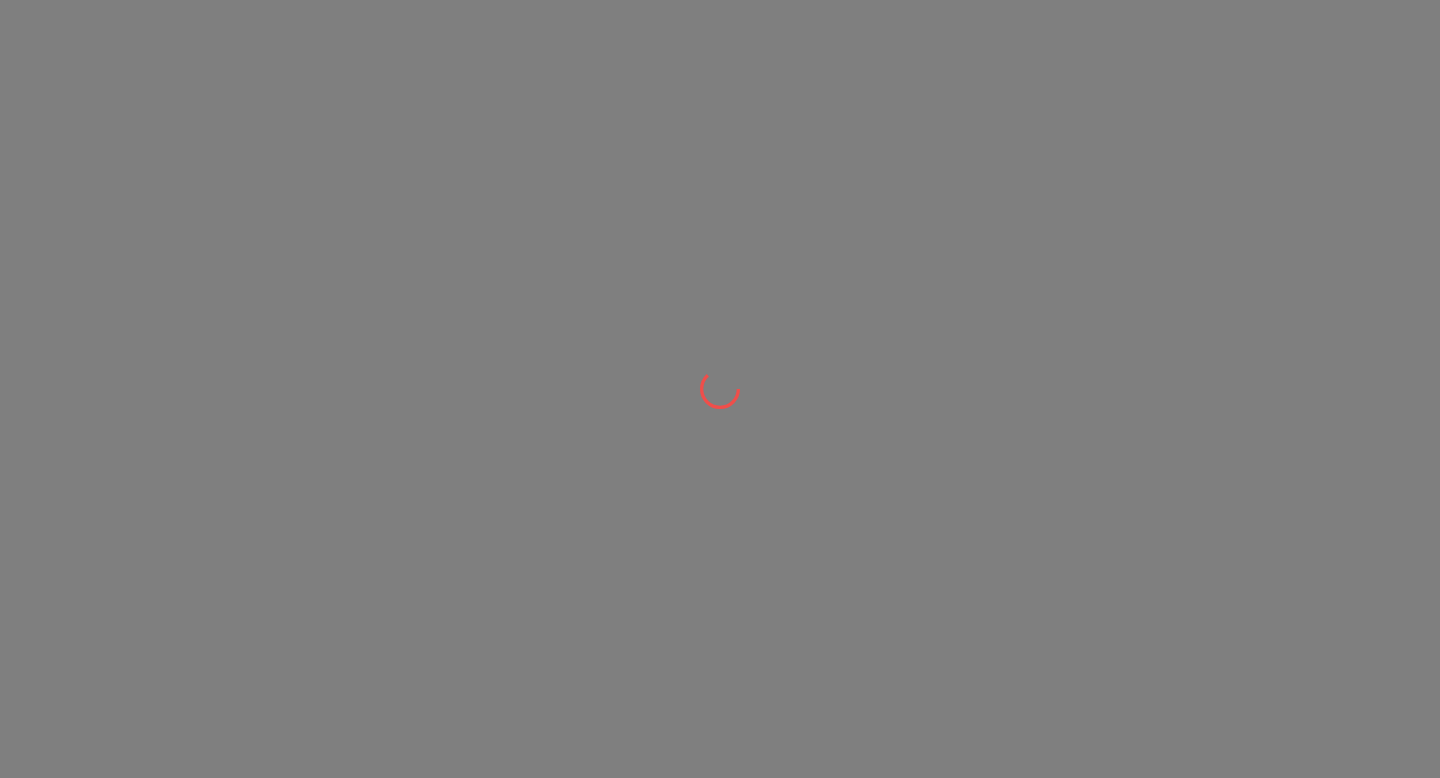 scroll, scrollTop: 0, scrollLeft: 0, axis: both 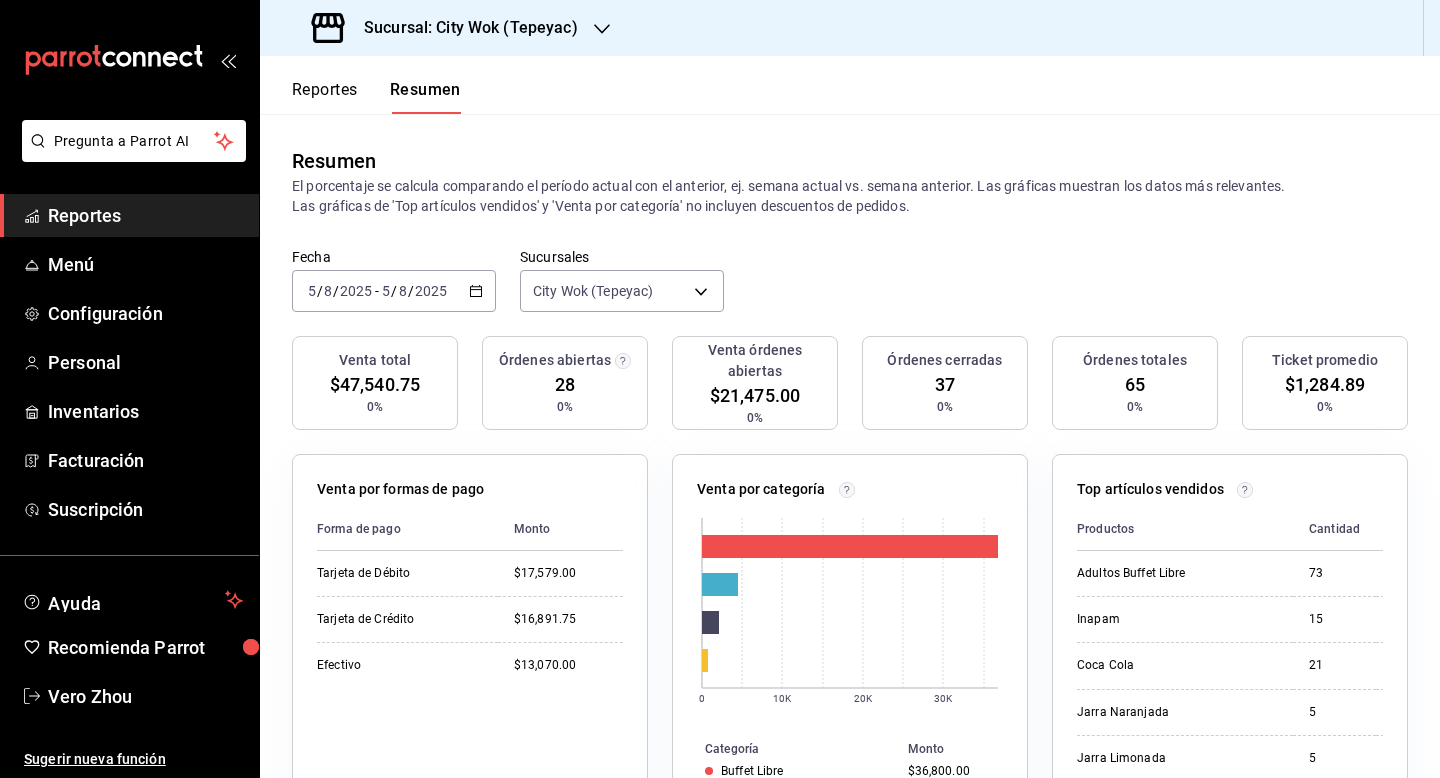 click on "Sucursal: City Wok (Tepeyac)" at bounding box center (447, 28) 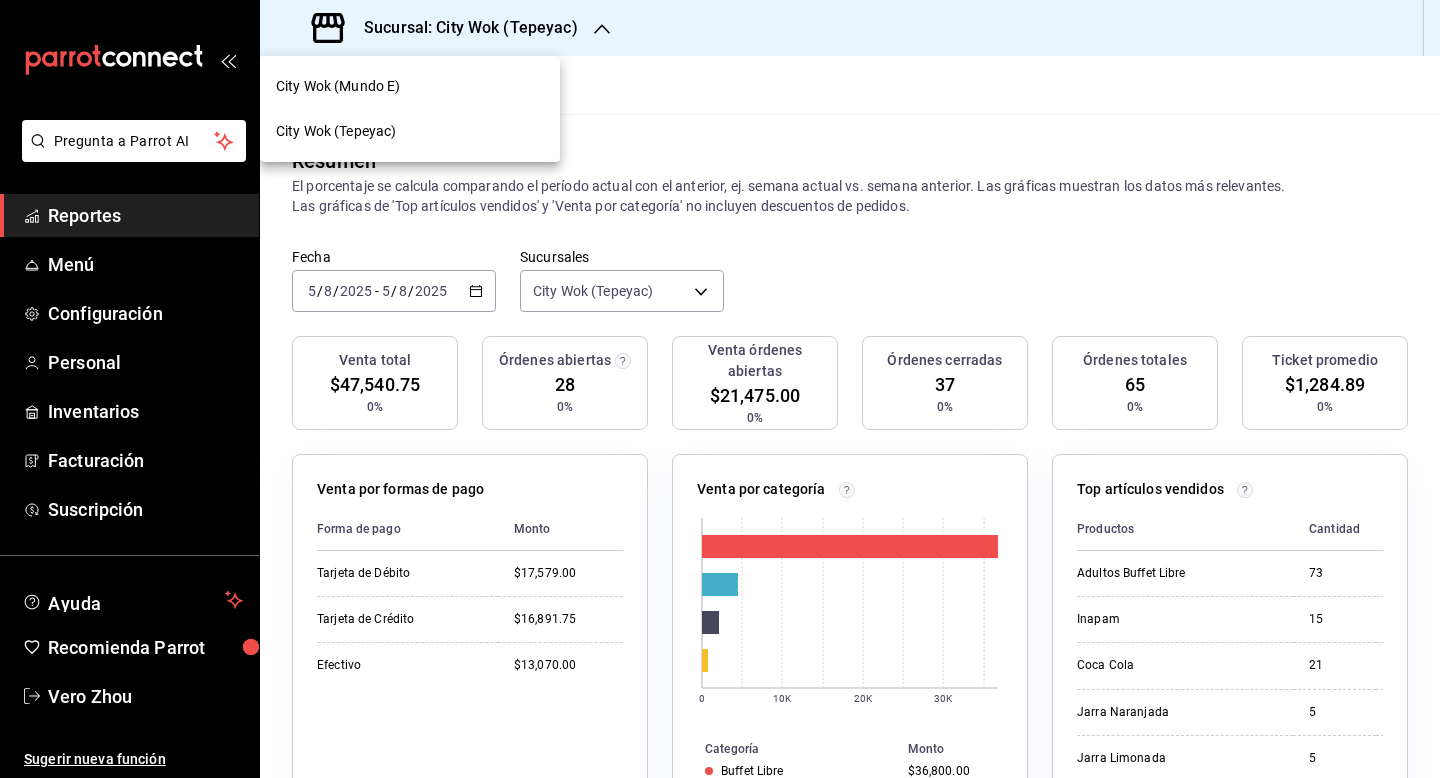 click on "City Wok (Mundo E)" at bounding box center [410, 86] 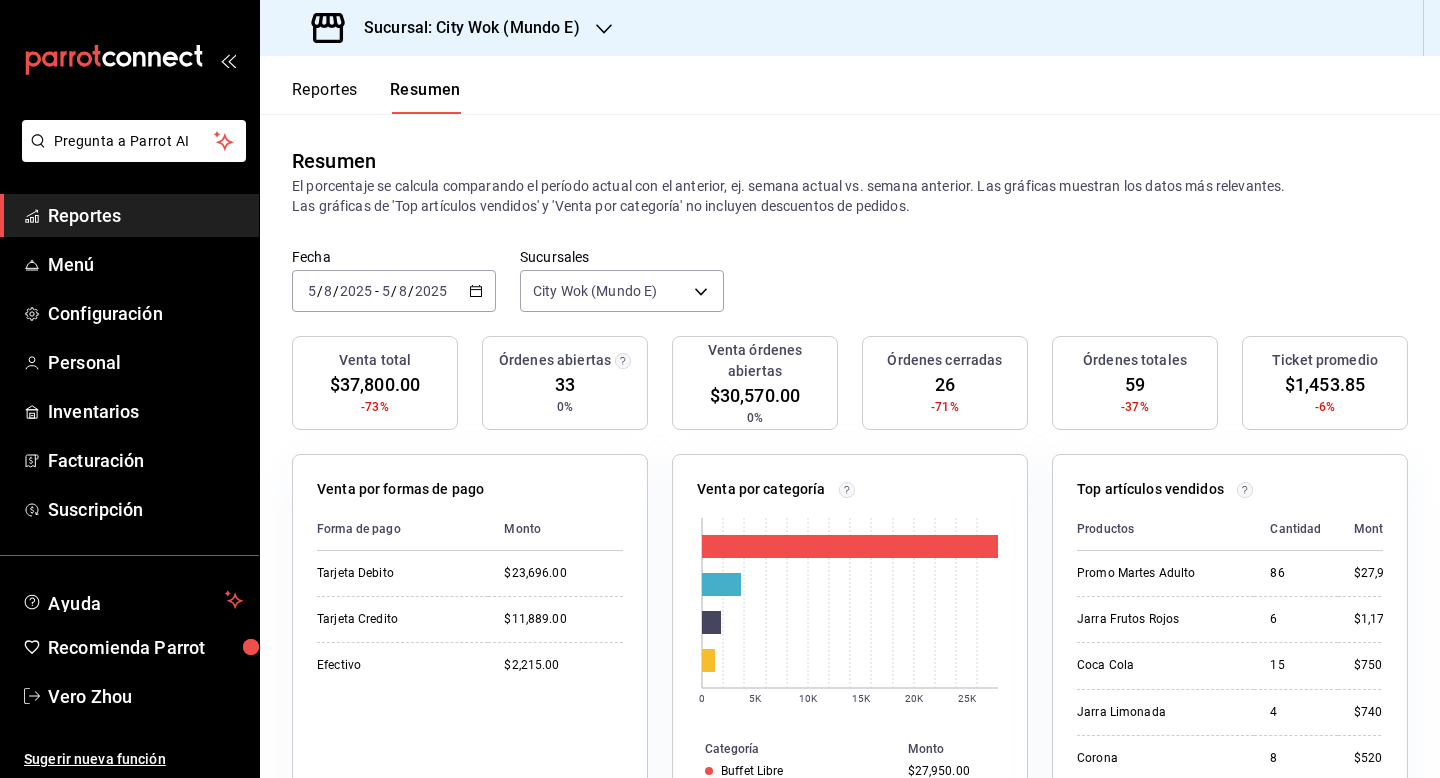 click on "Sucursal: City Wok (Mundo E)" at bounding box center [464, 28] 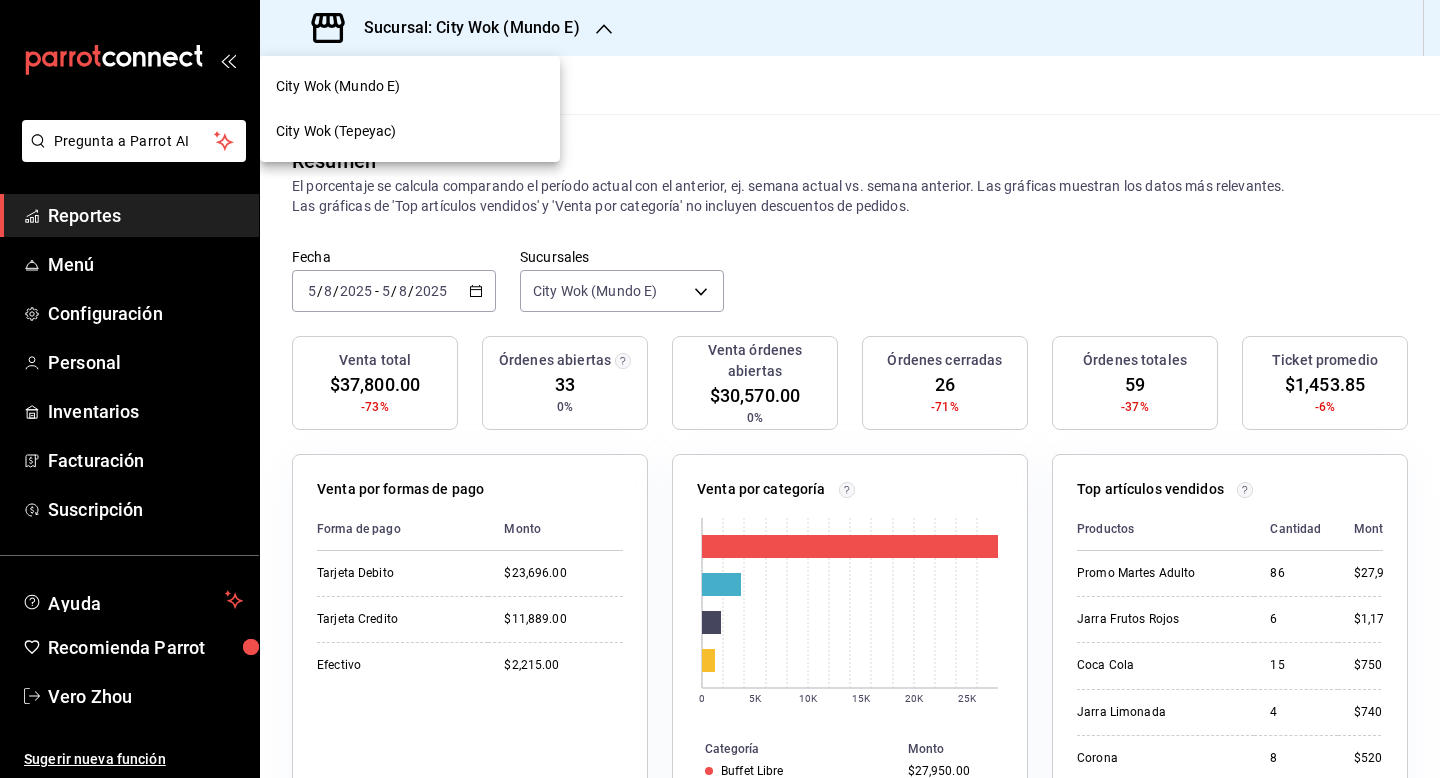 click on "City Wok (Tepeyac)" at bounding box center (410, 131) 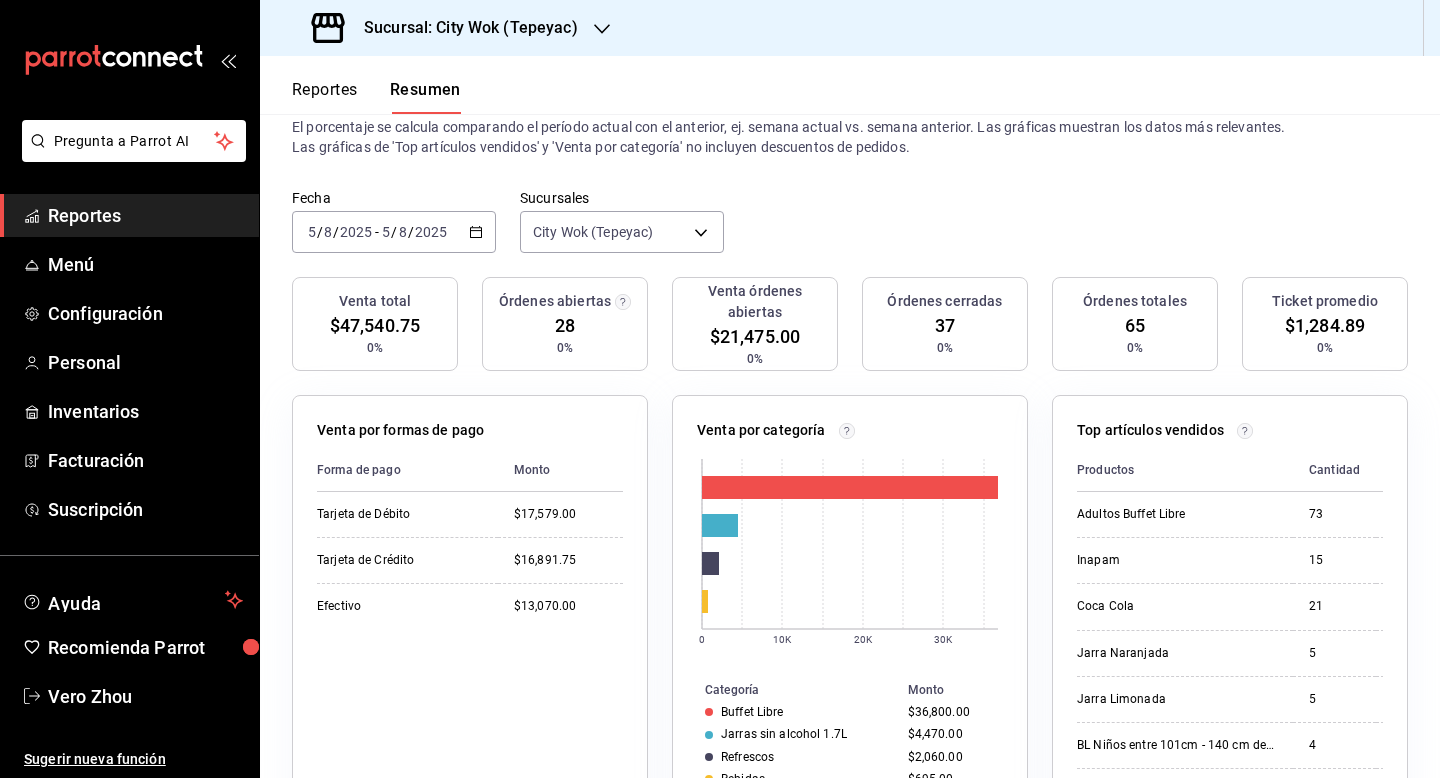 scroll, scrollTop: 0, scrollLeft: 0, axis: both 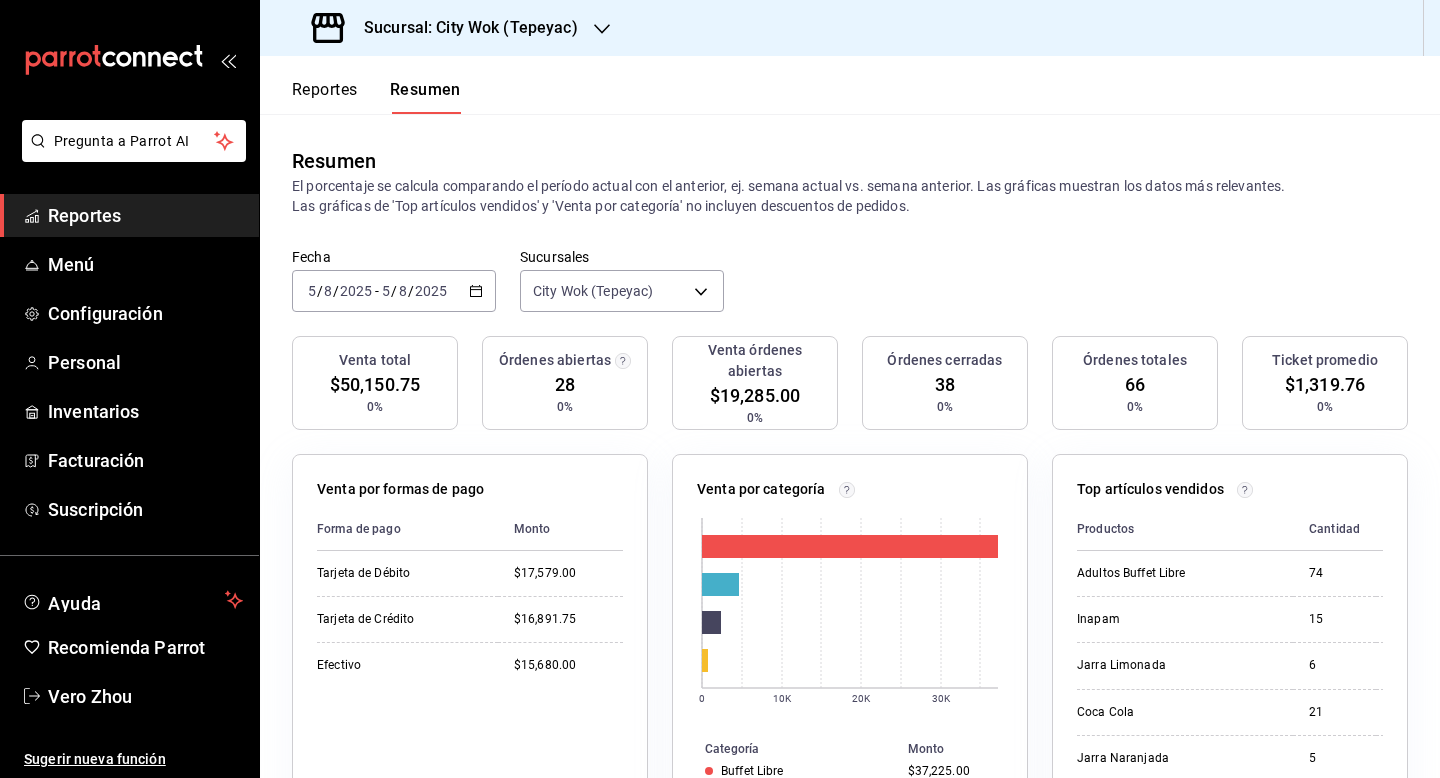 click on "Sucursal: City Wok (Tepeyac)" at bounding box center (463, 28) 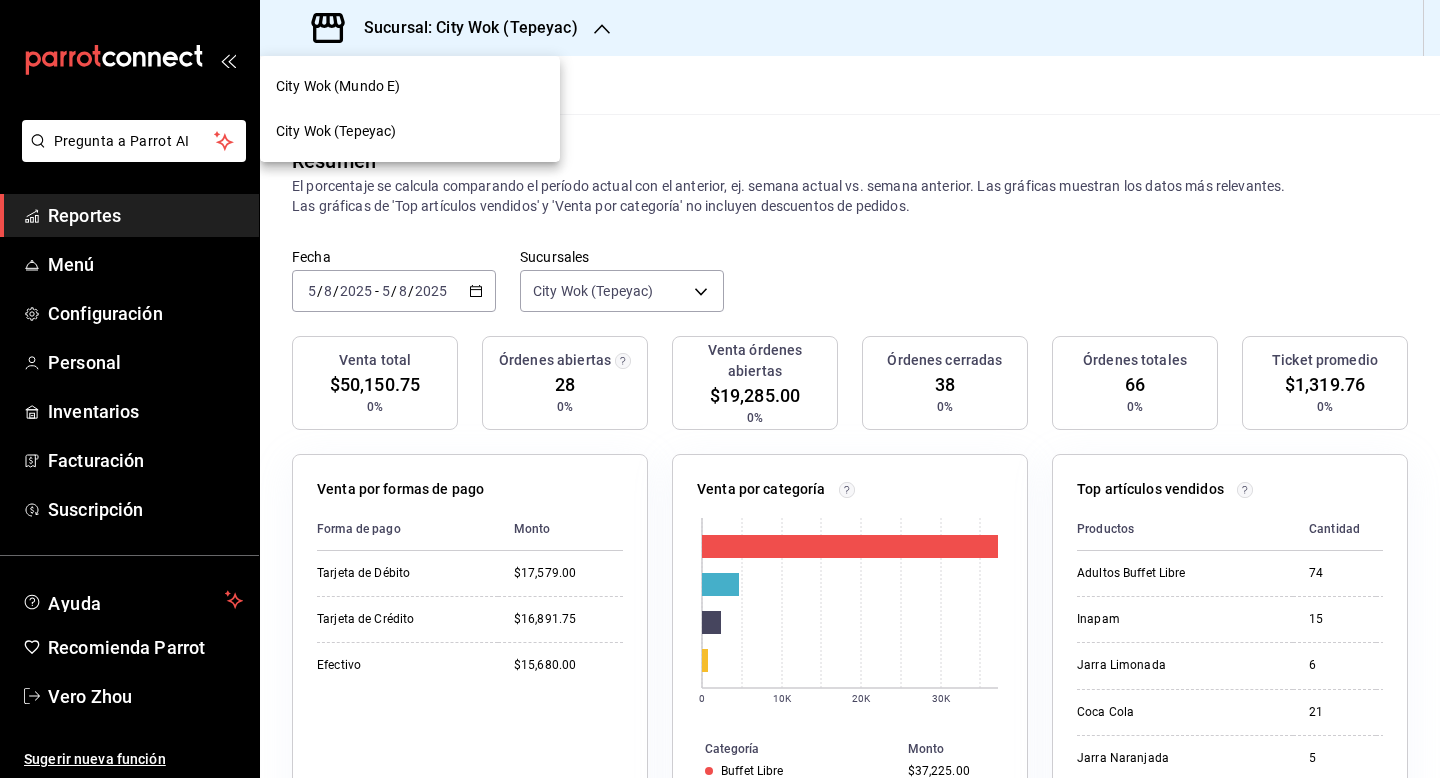 click on "City Wok (Mundo E)" at bounding box center (410, 86) 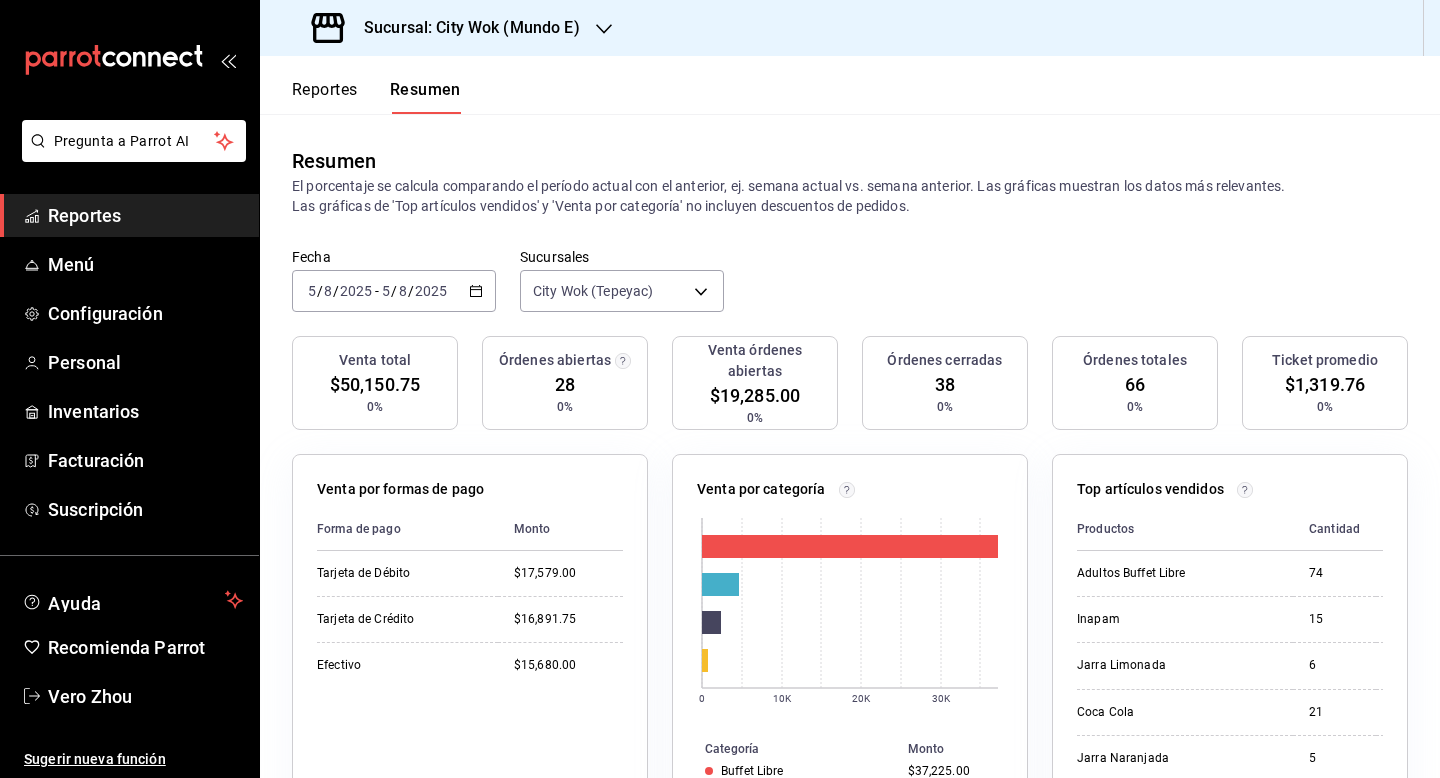 click on "Sucursal: City Wok (Mundo E)" at bounding box center (464, 28) 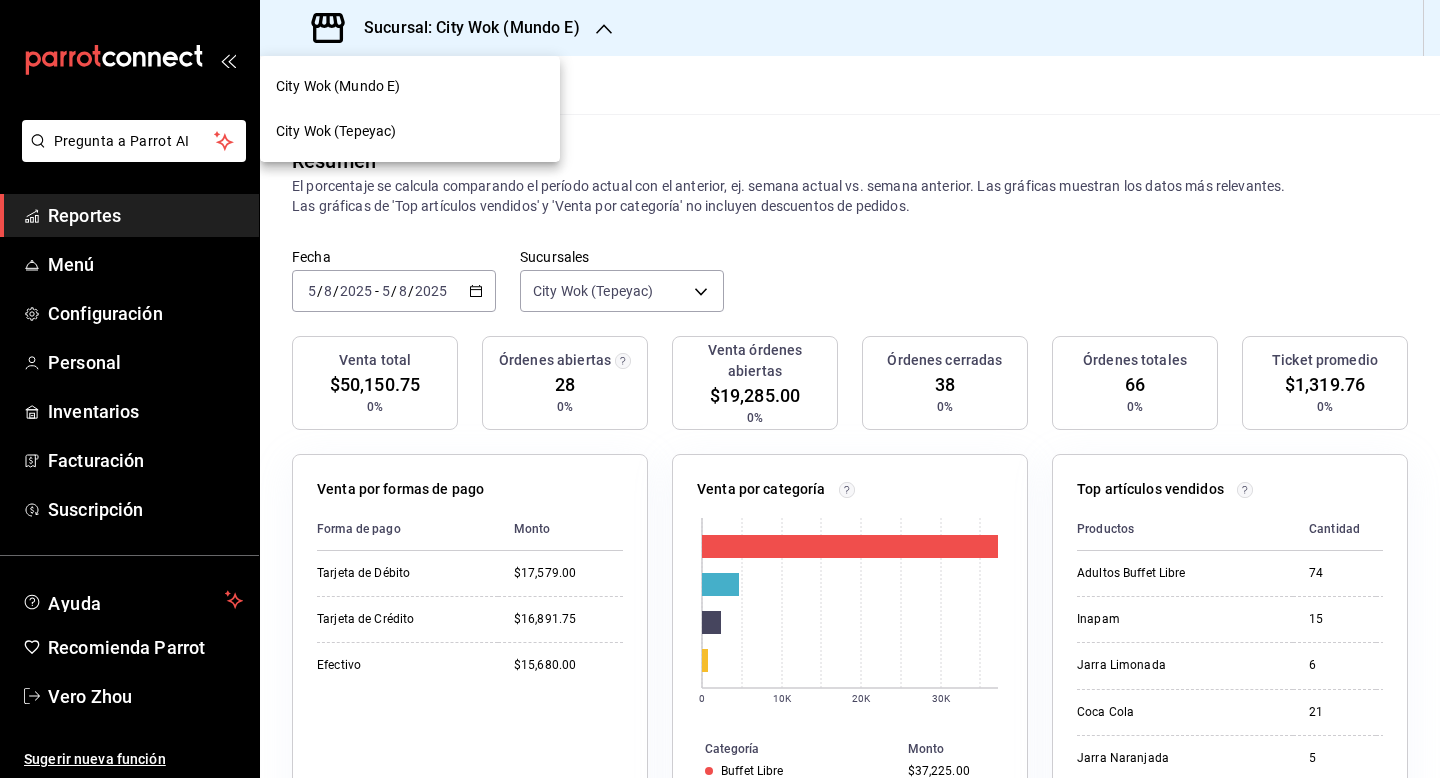 click on "City Wok (Tepeyac)" at bounding box center [410, 131] 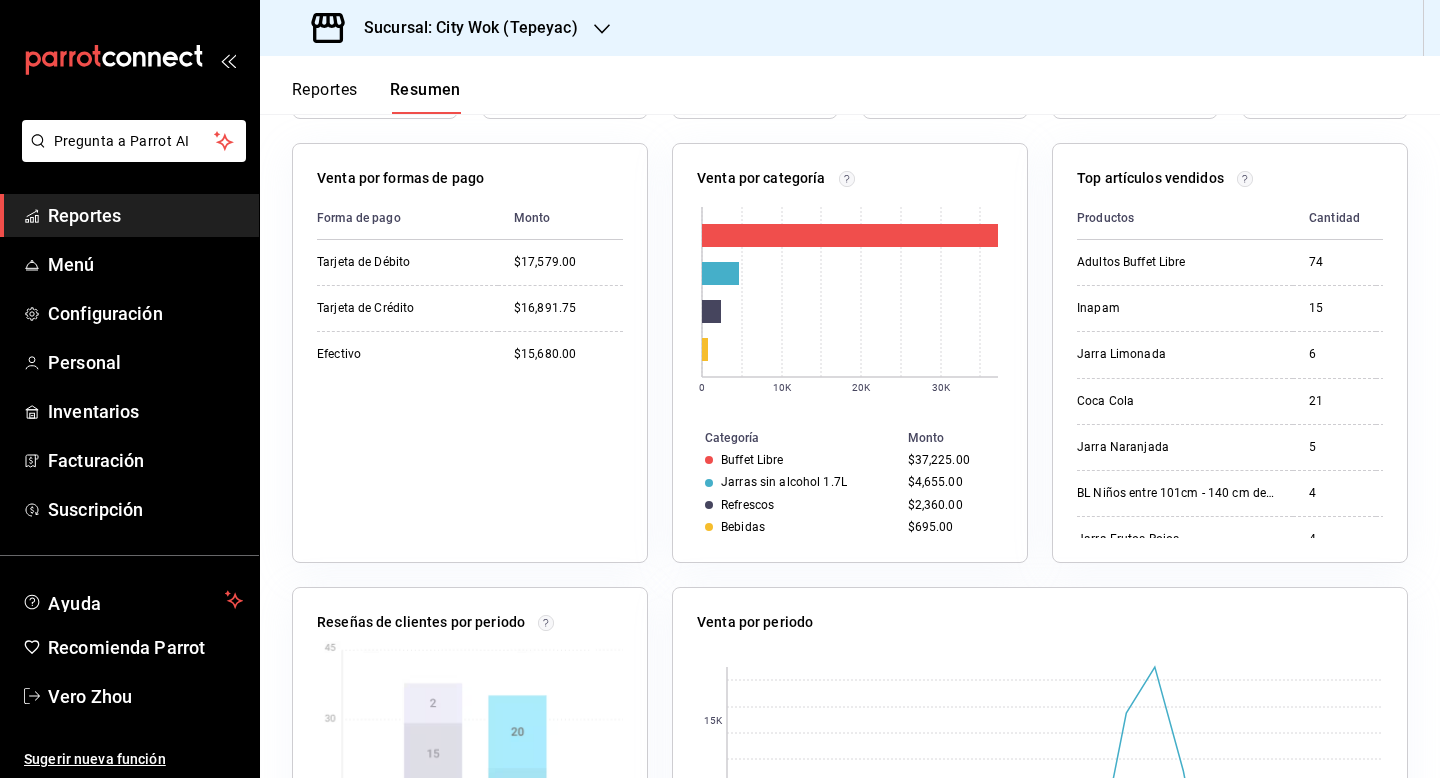 scroll, scrollTop: 0, scrollLeft: 0, axis: both 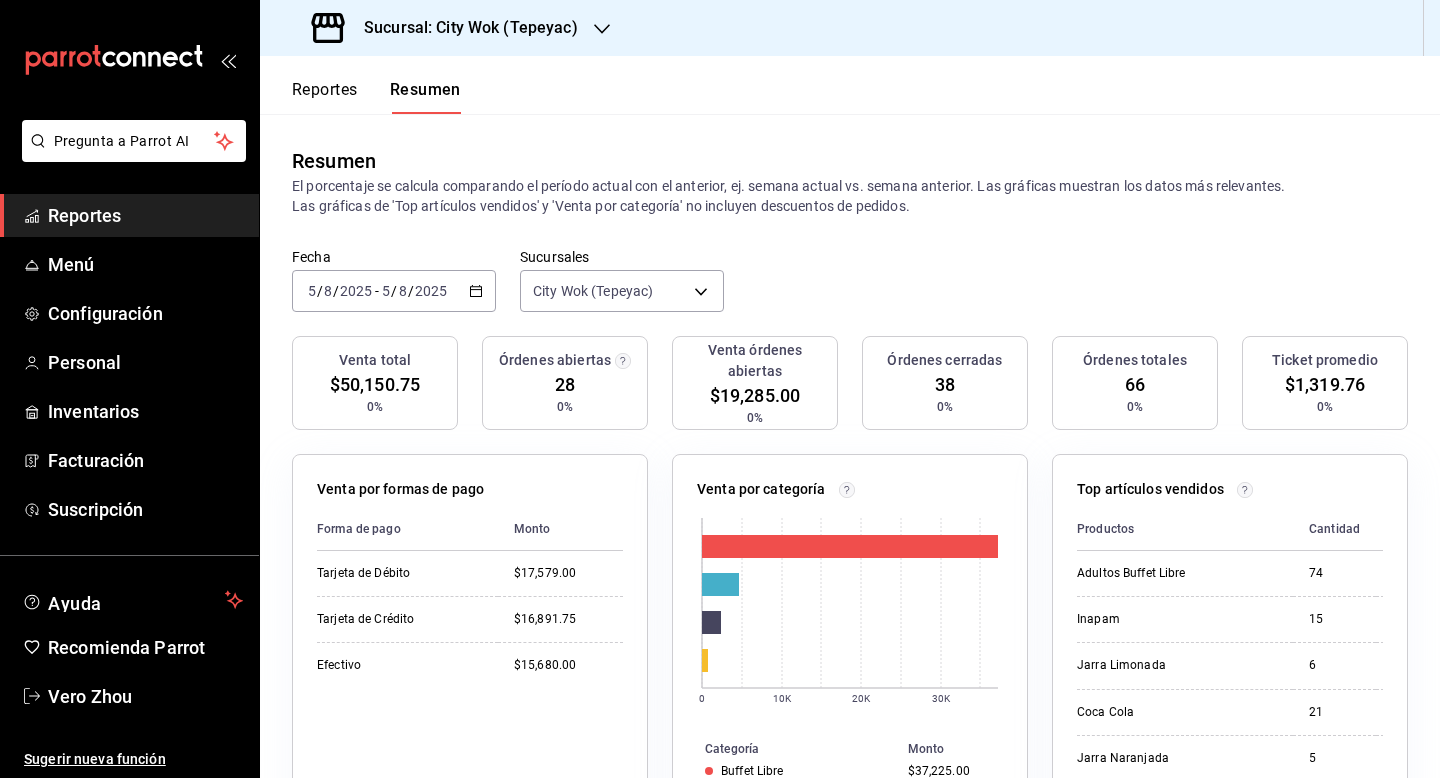 click on "Sucursal: City Wok (Tepeyac)" at bounding box center (463, 28) 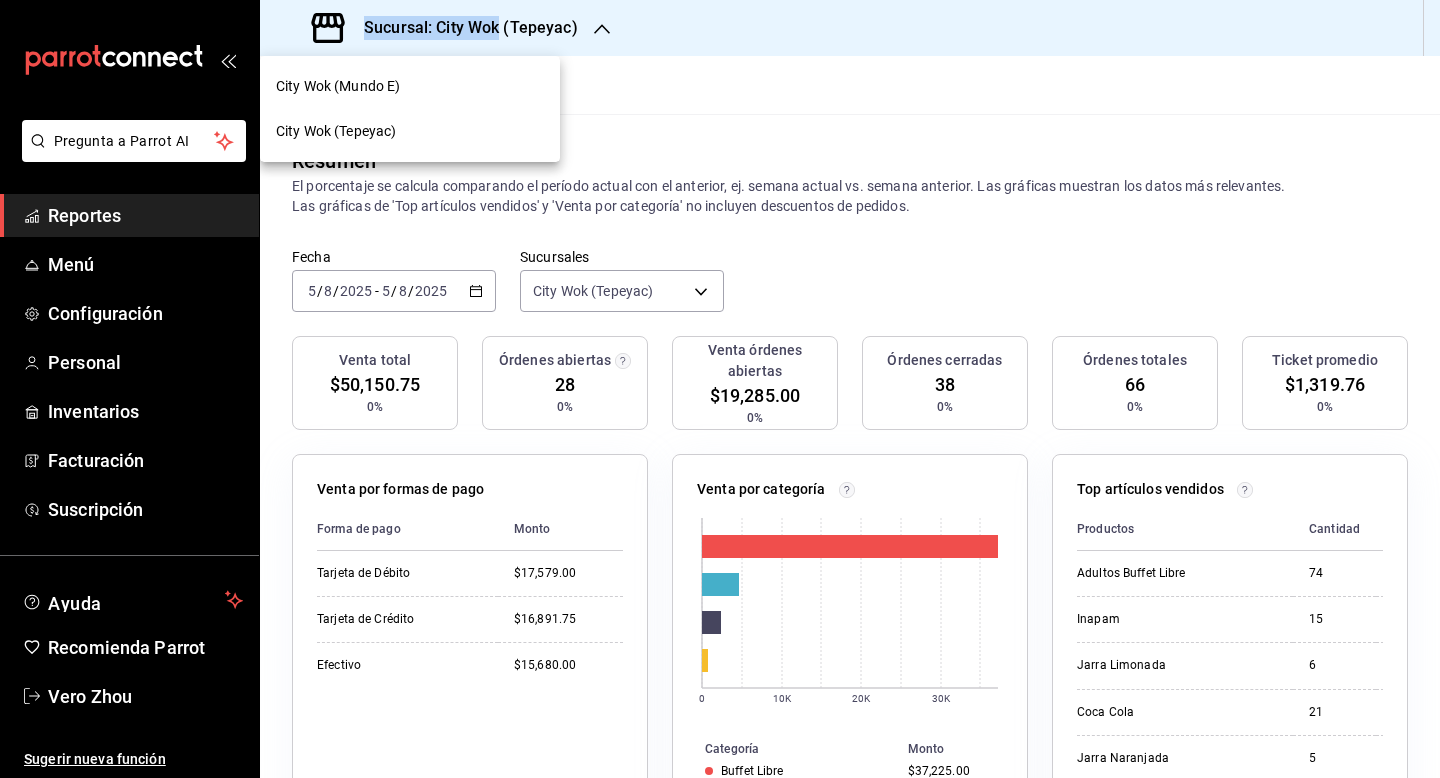 click on "City Wok (Mundo E)" at bounding box center (410, 86) 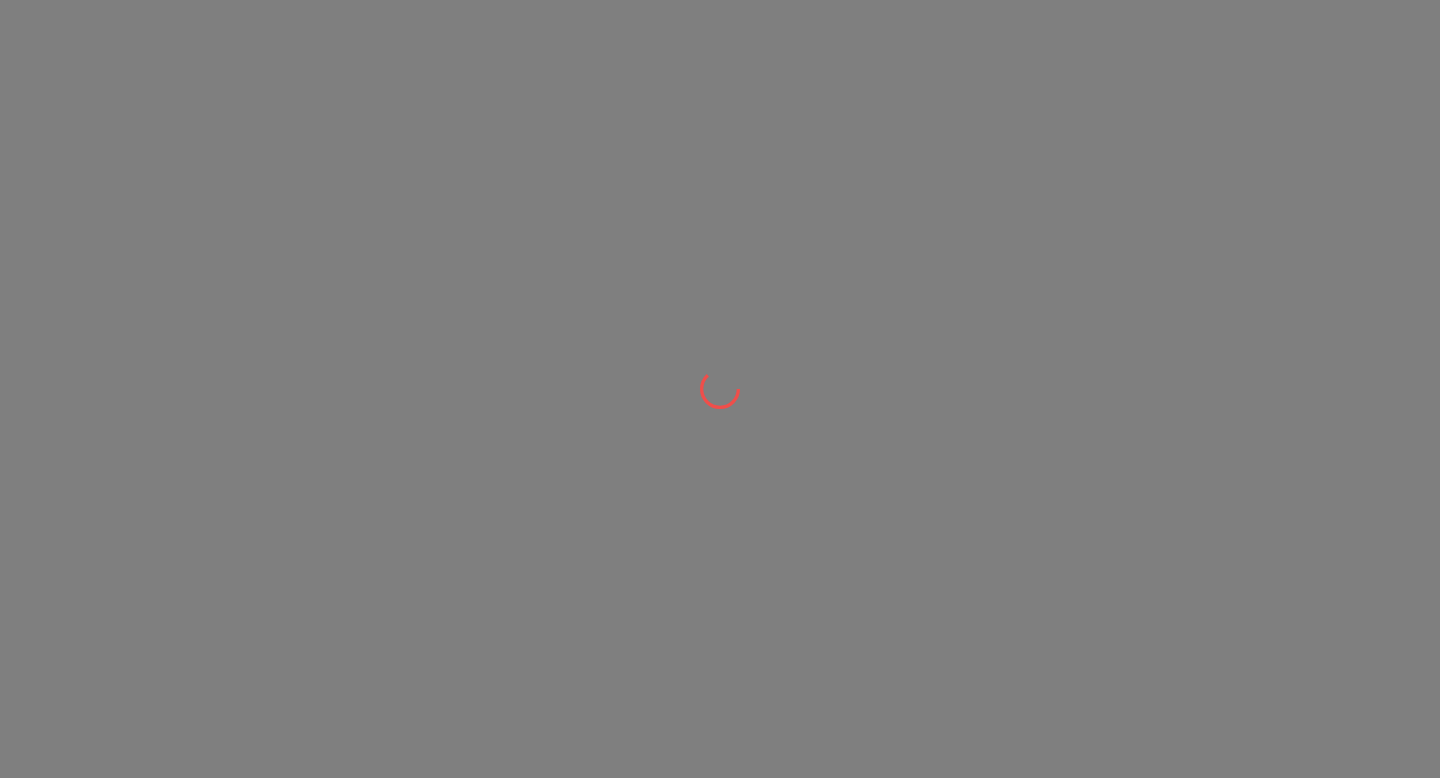 scroll, scrollTop: 0, scrollLeft: 0, axis: both 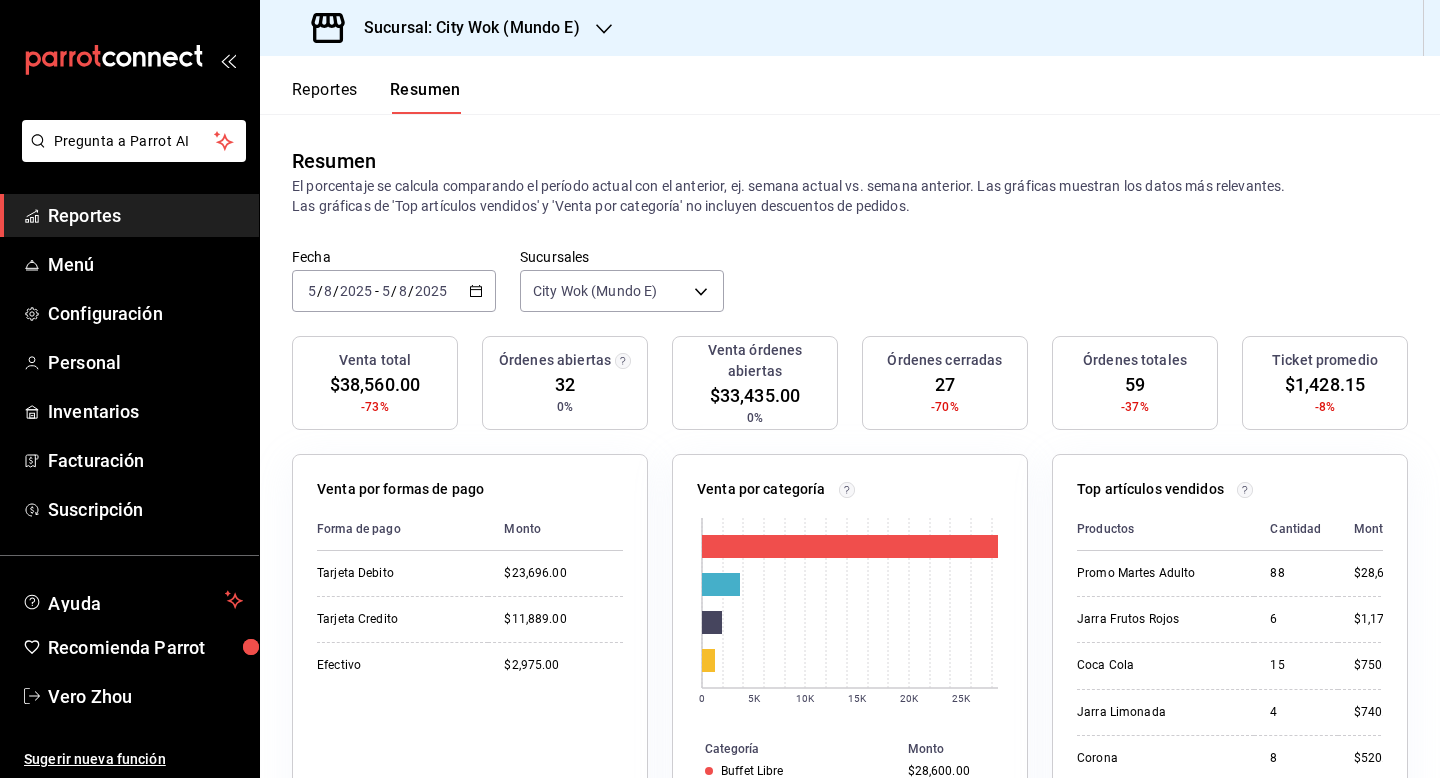 click on "Sucursal: City Wok (Mundo E)" at bounding box center (464, 28) 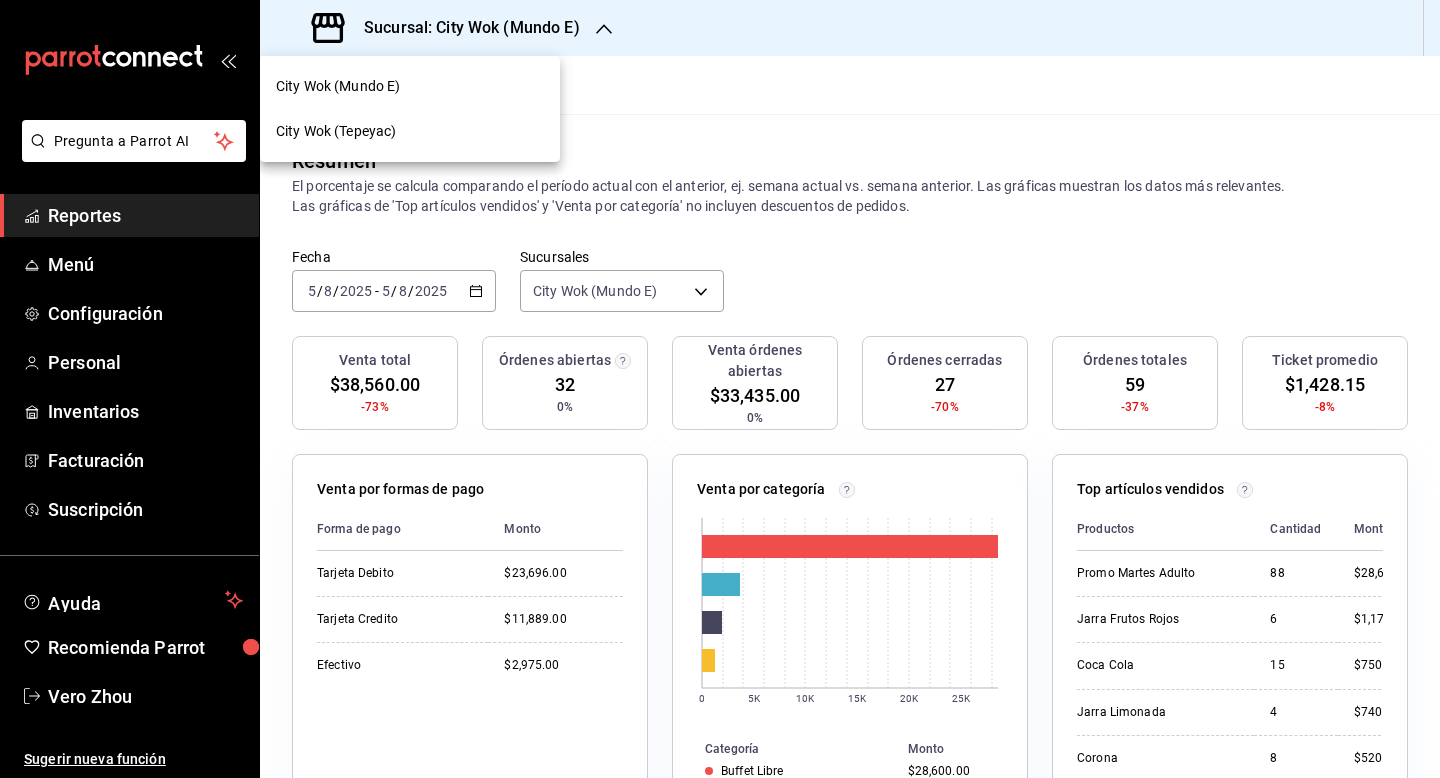 click on "City Wok (Tepeyac)" at bounding box center (410, 131) 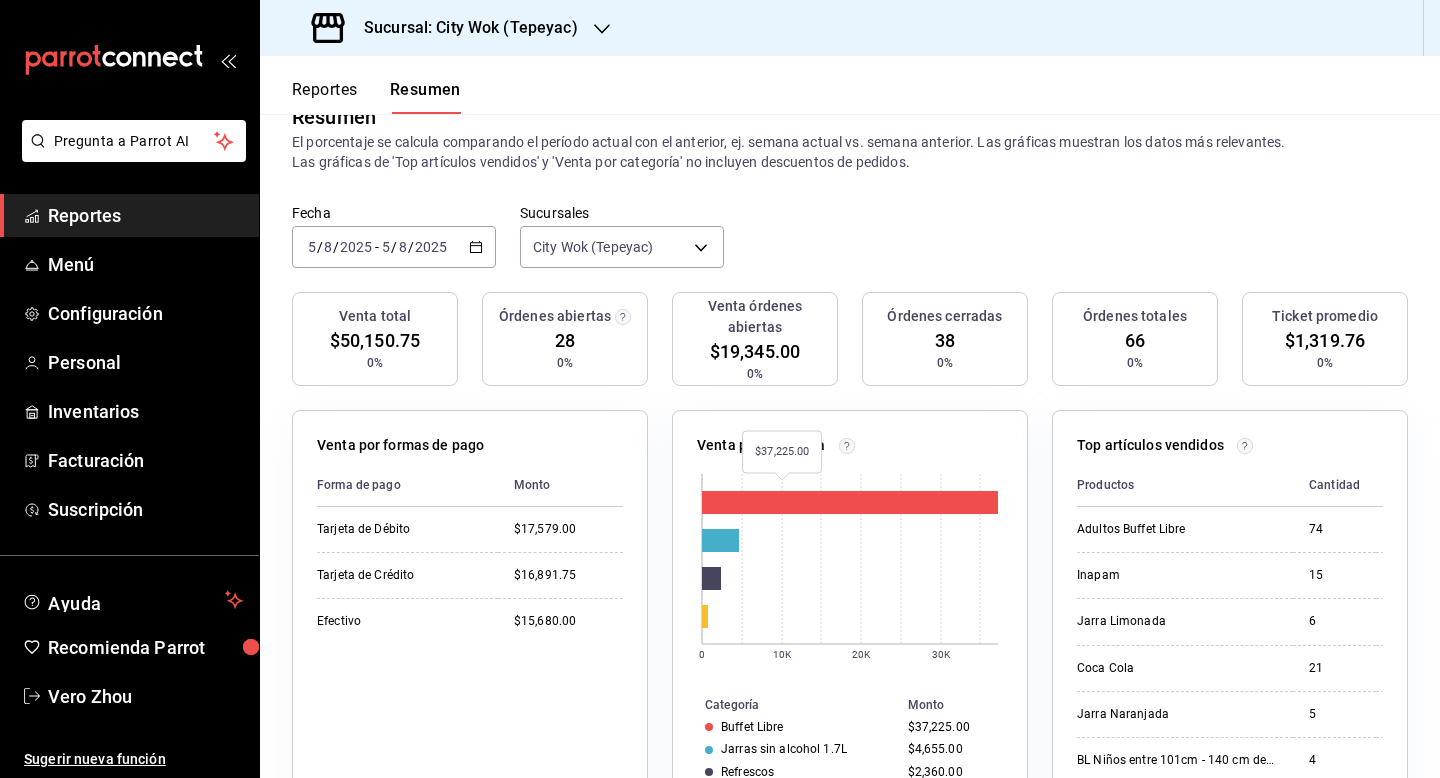 scroll, scrollTop: 0, scrollLeft: 0, axis: both 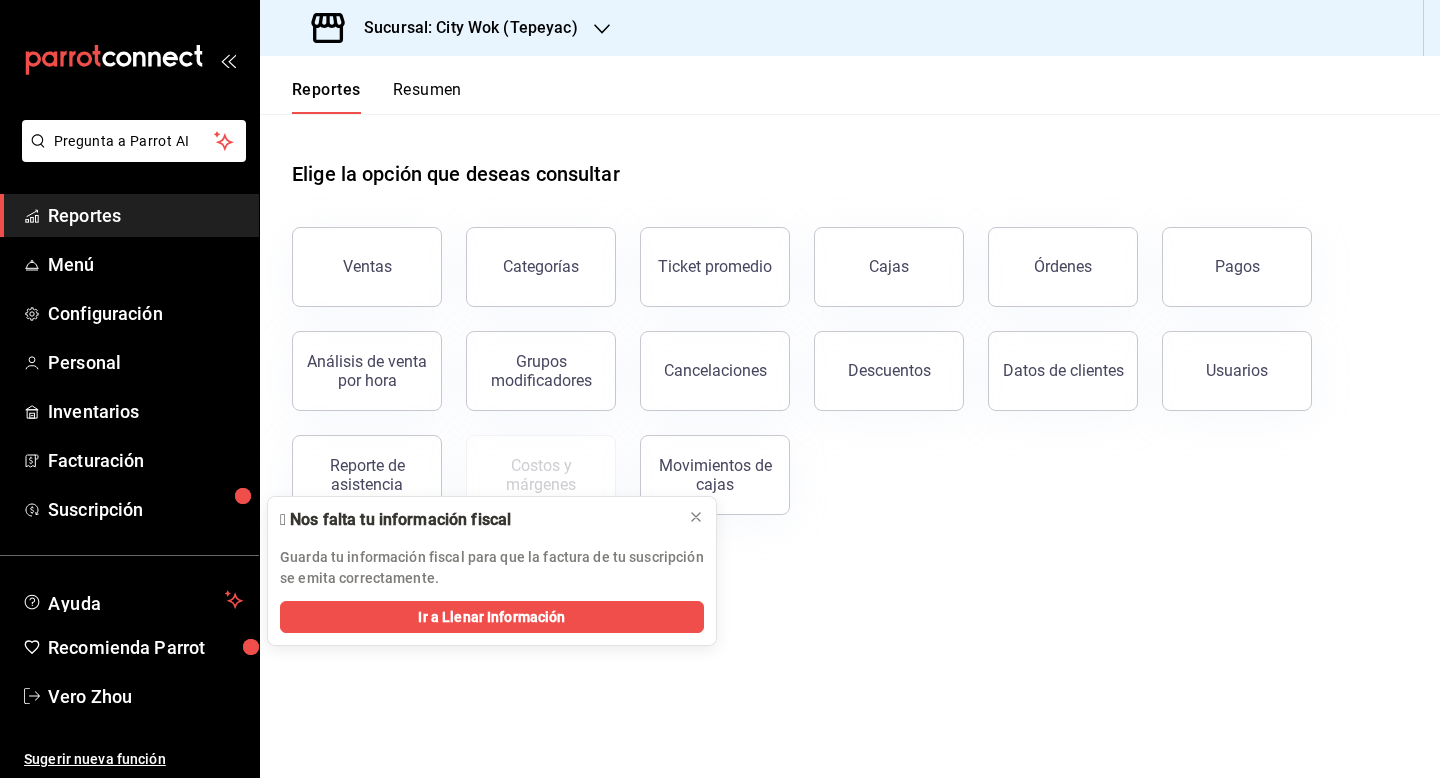 click on "Sucursal: City Wok (Tepeyac)" at bounding box center (463, 28) 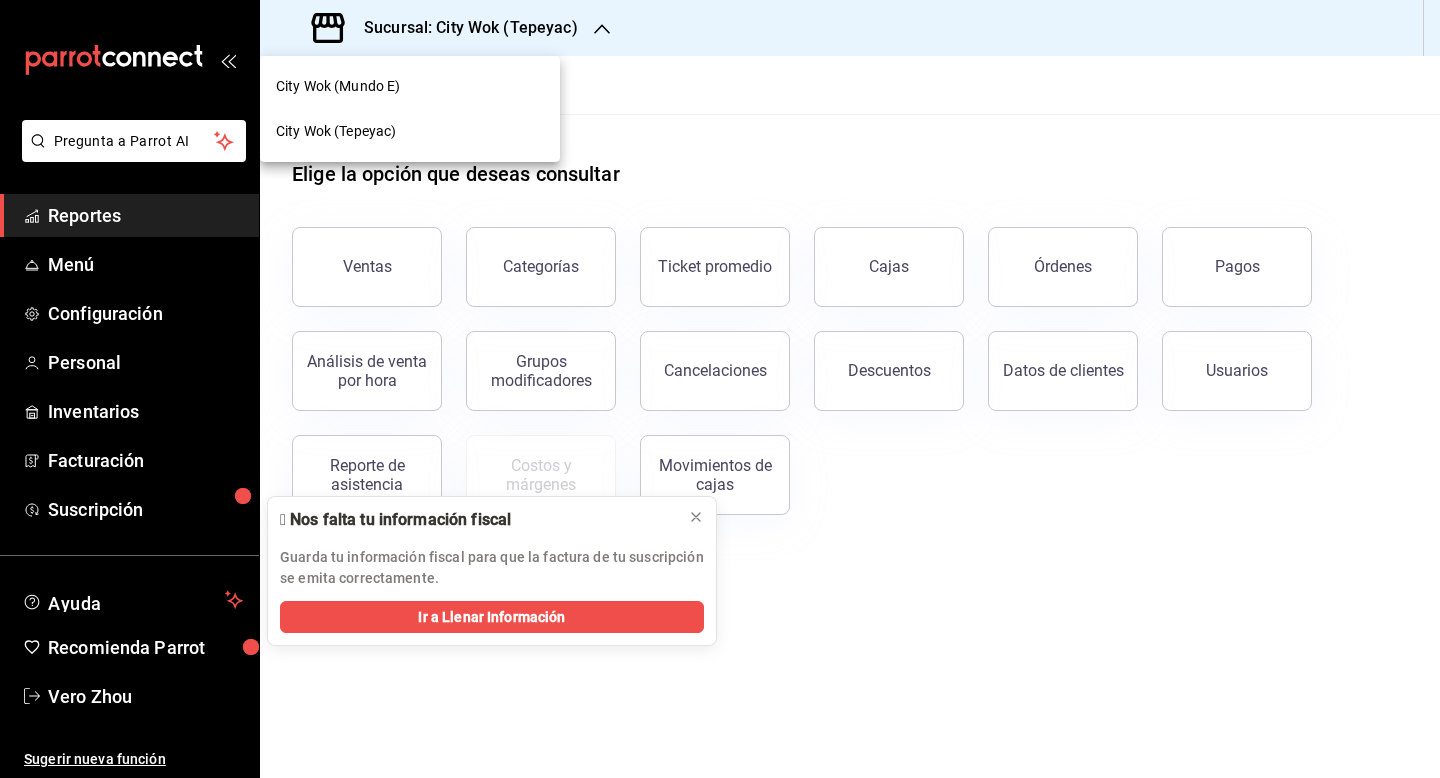 click at bounding box center (720, 389) 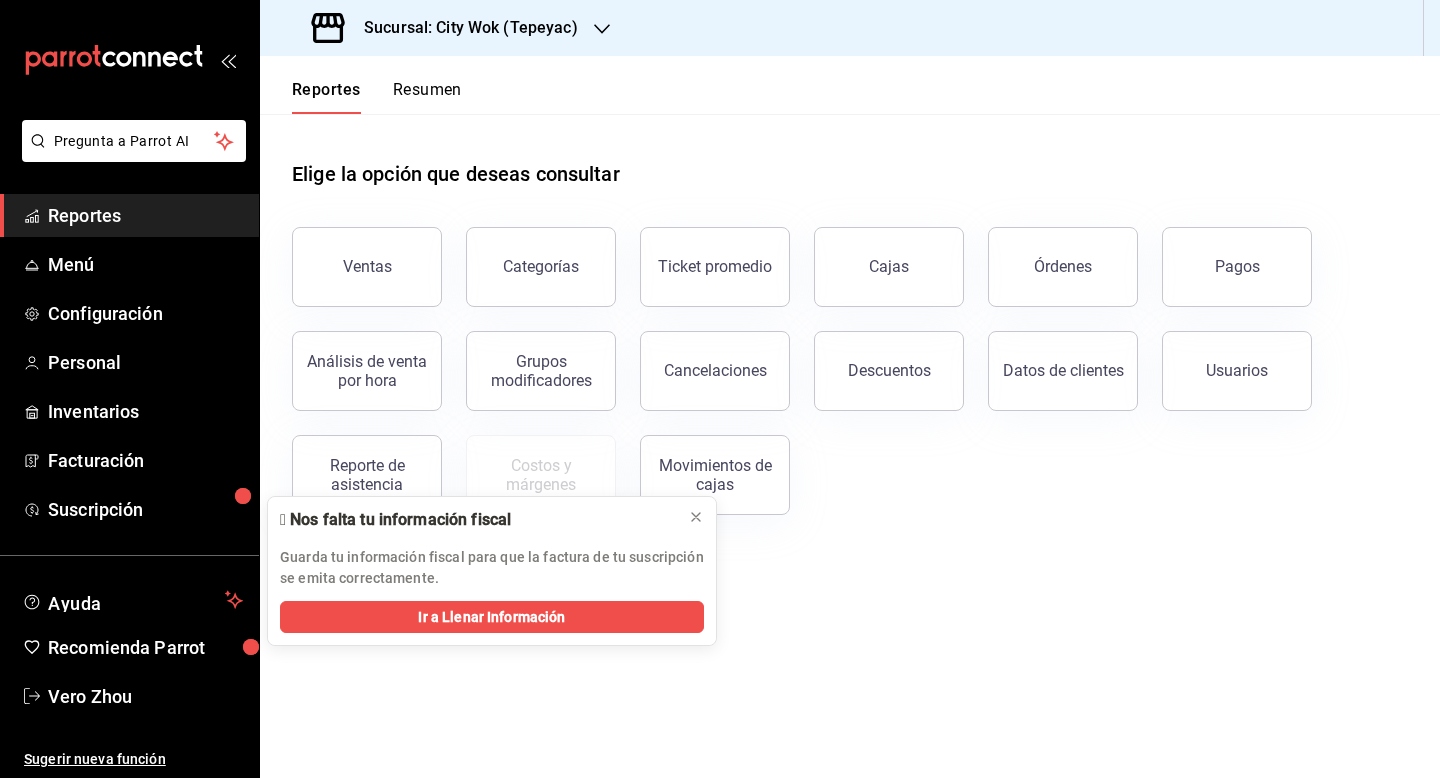 click on "Resumen" at bounding box center [427, 97] 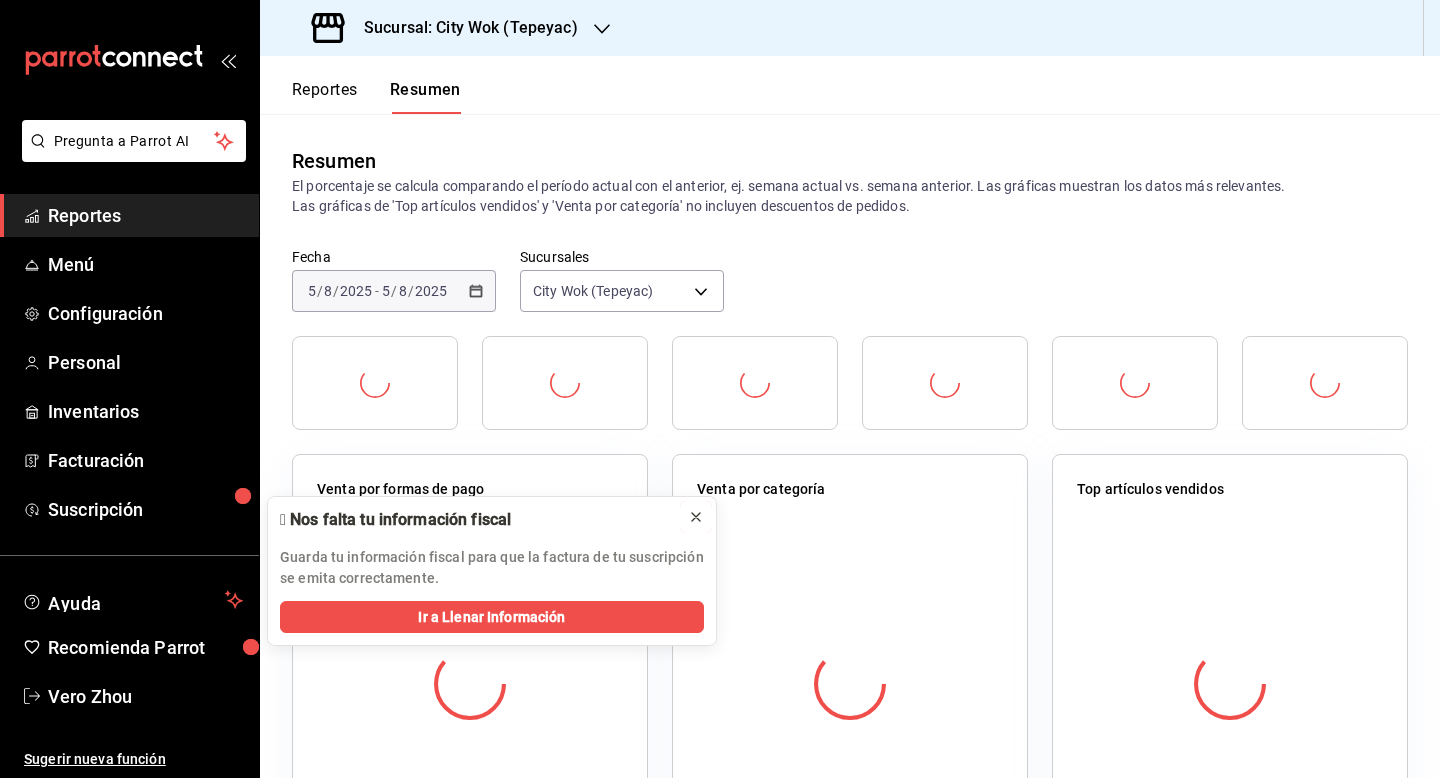 click 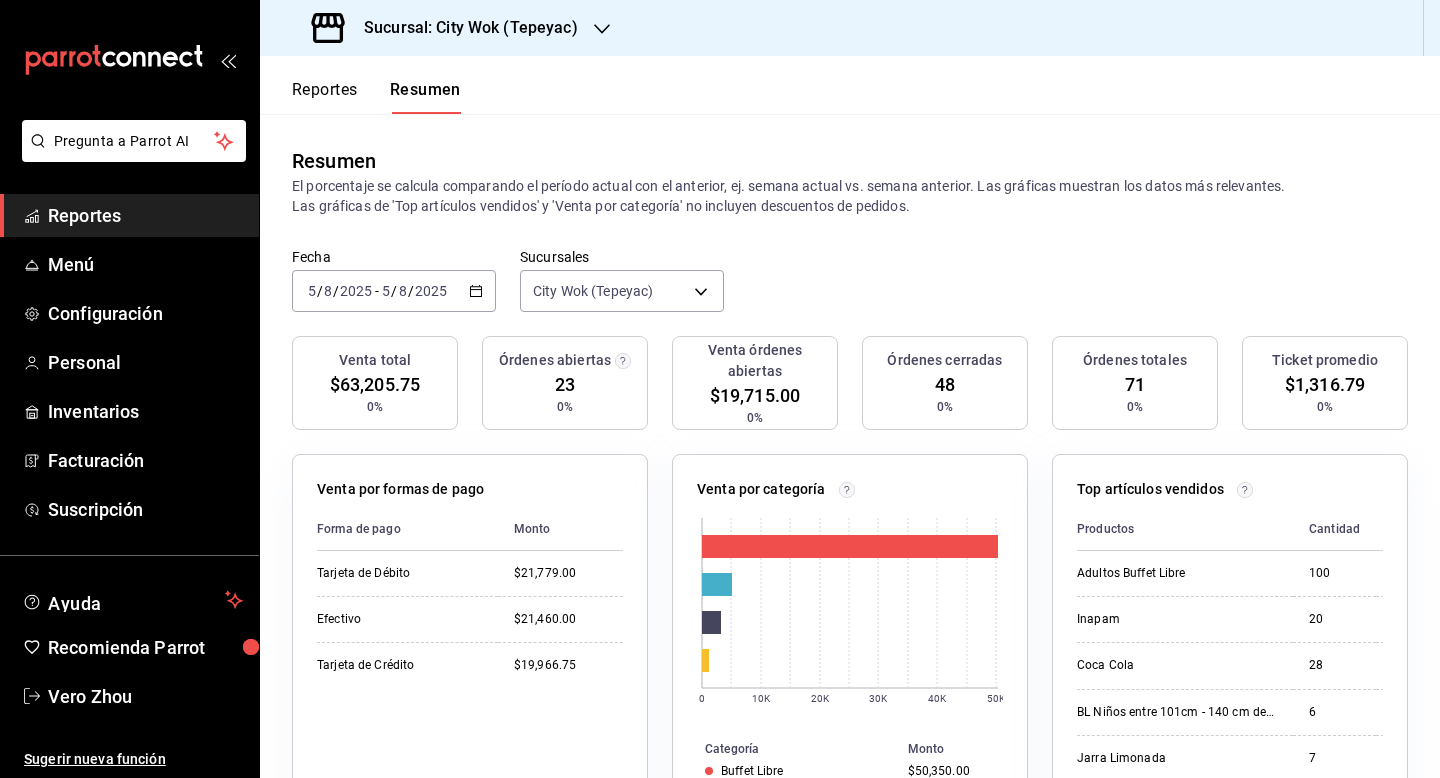 click on "Sucursal: City Wok (Tepeyac)" at bounding box center [463, 28] 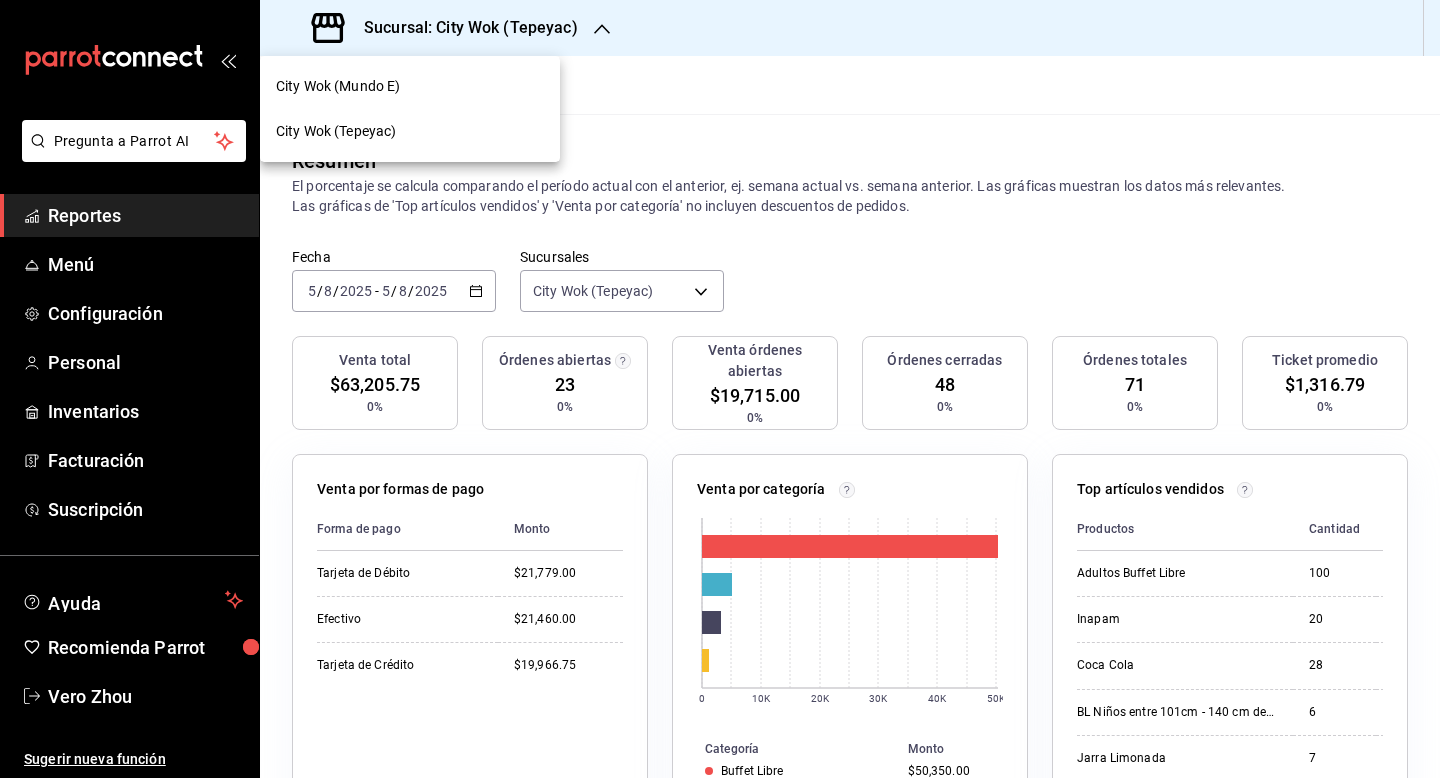drag, startPoint x: 459, startPoint y: 122, endPoint x: 497, endPoint y: 81, distance: 55.9017 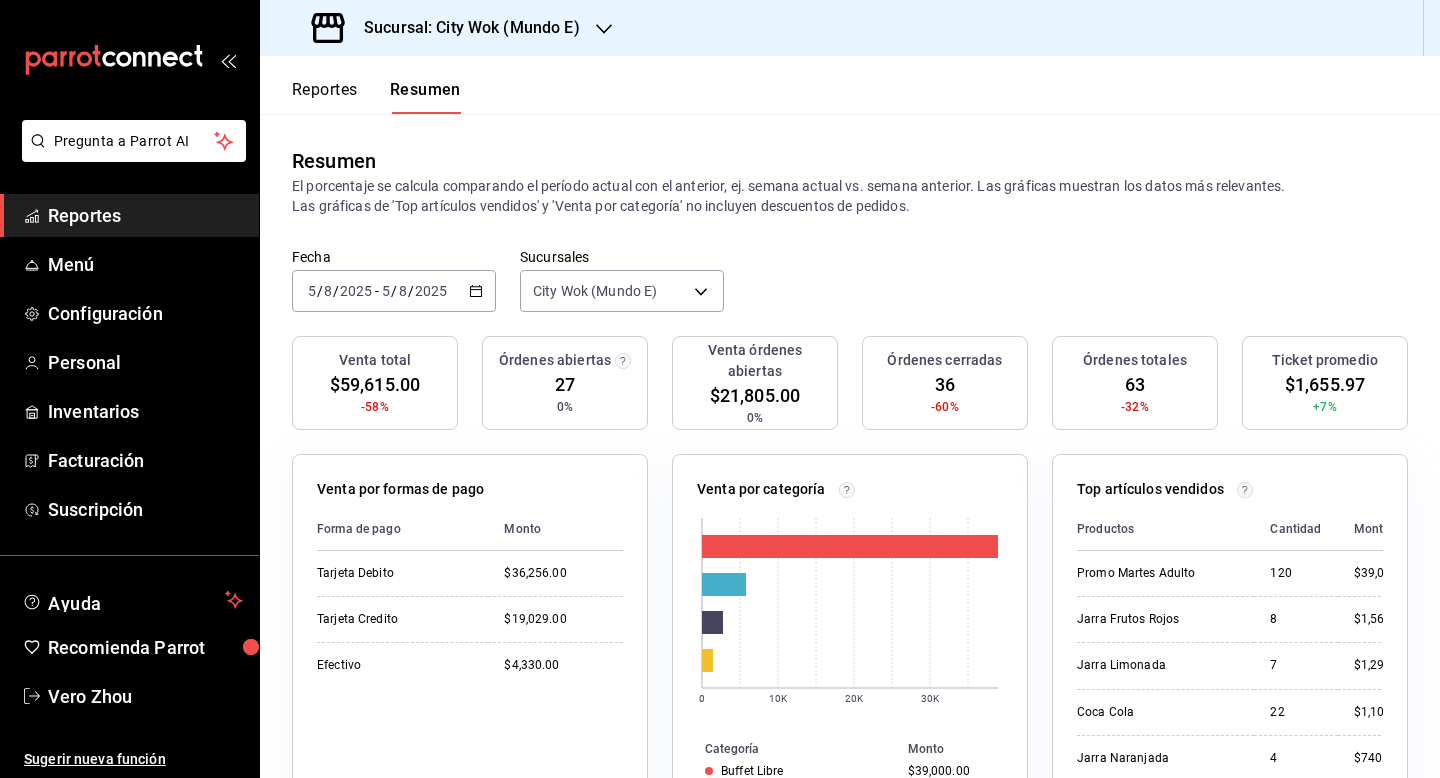click on "Sucursal: City Wok (Mundo E)" at bounding box center (464, 28) 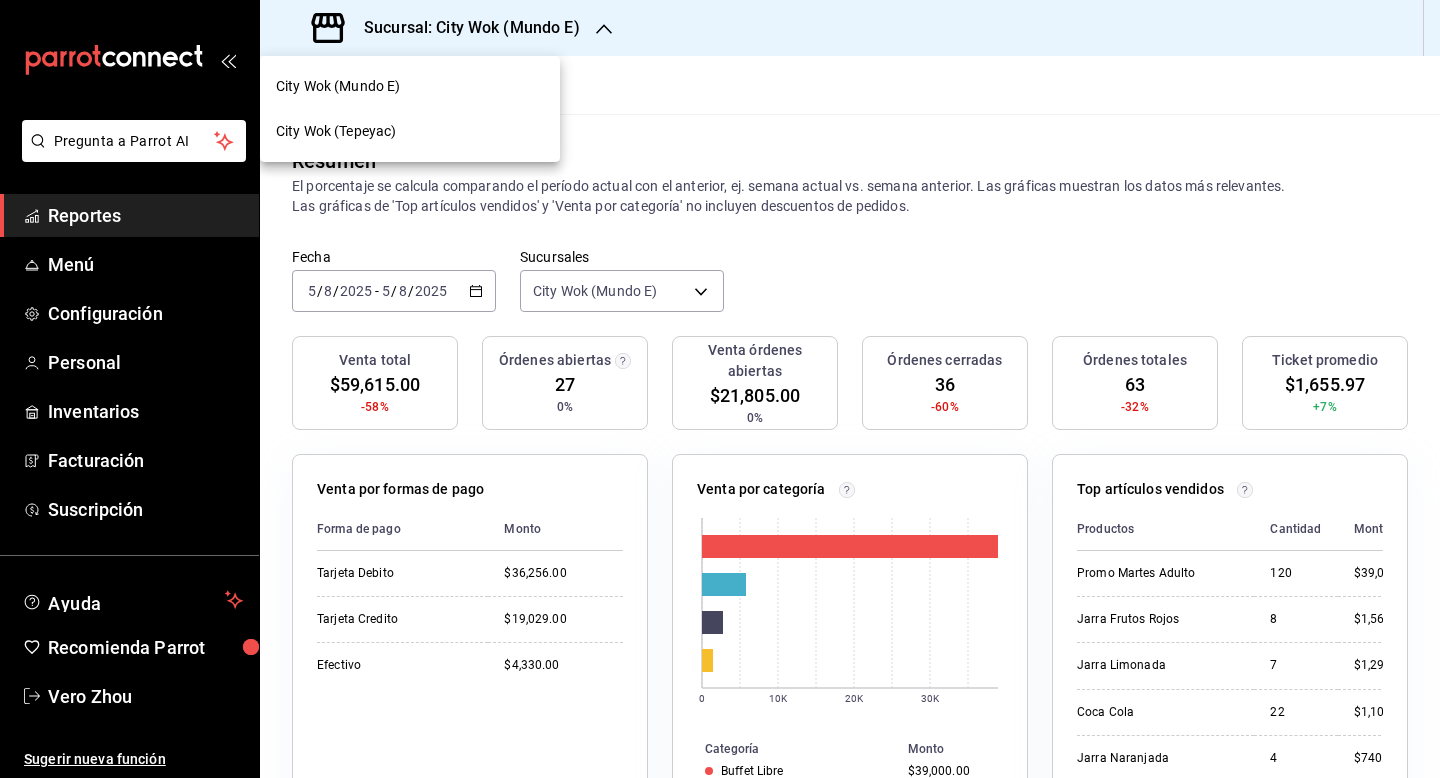 click on "City Wok (Tepeyac)" at bounding box center (410, 131) 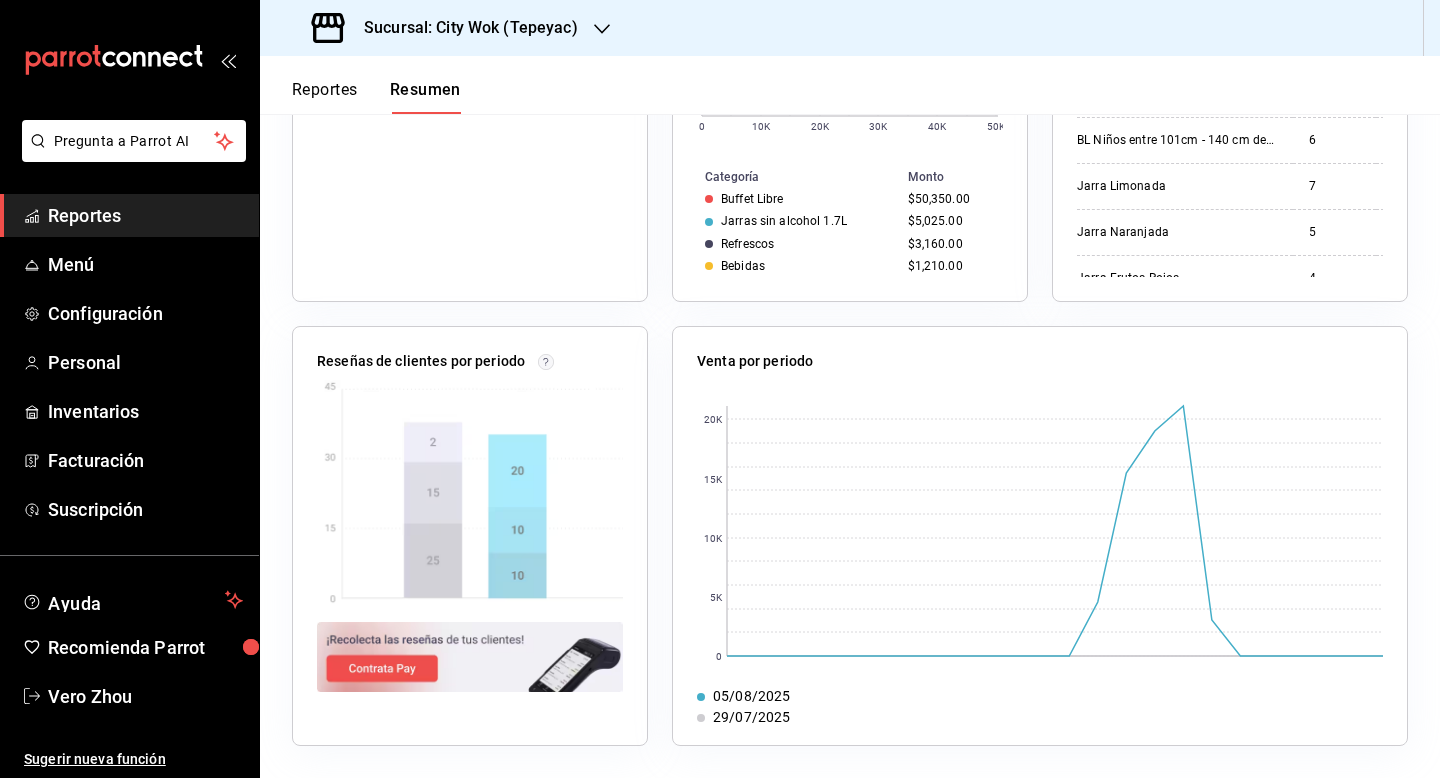 scroll, scrollTop: 0, scrollLeft: 0, axis: both 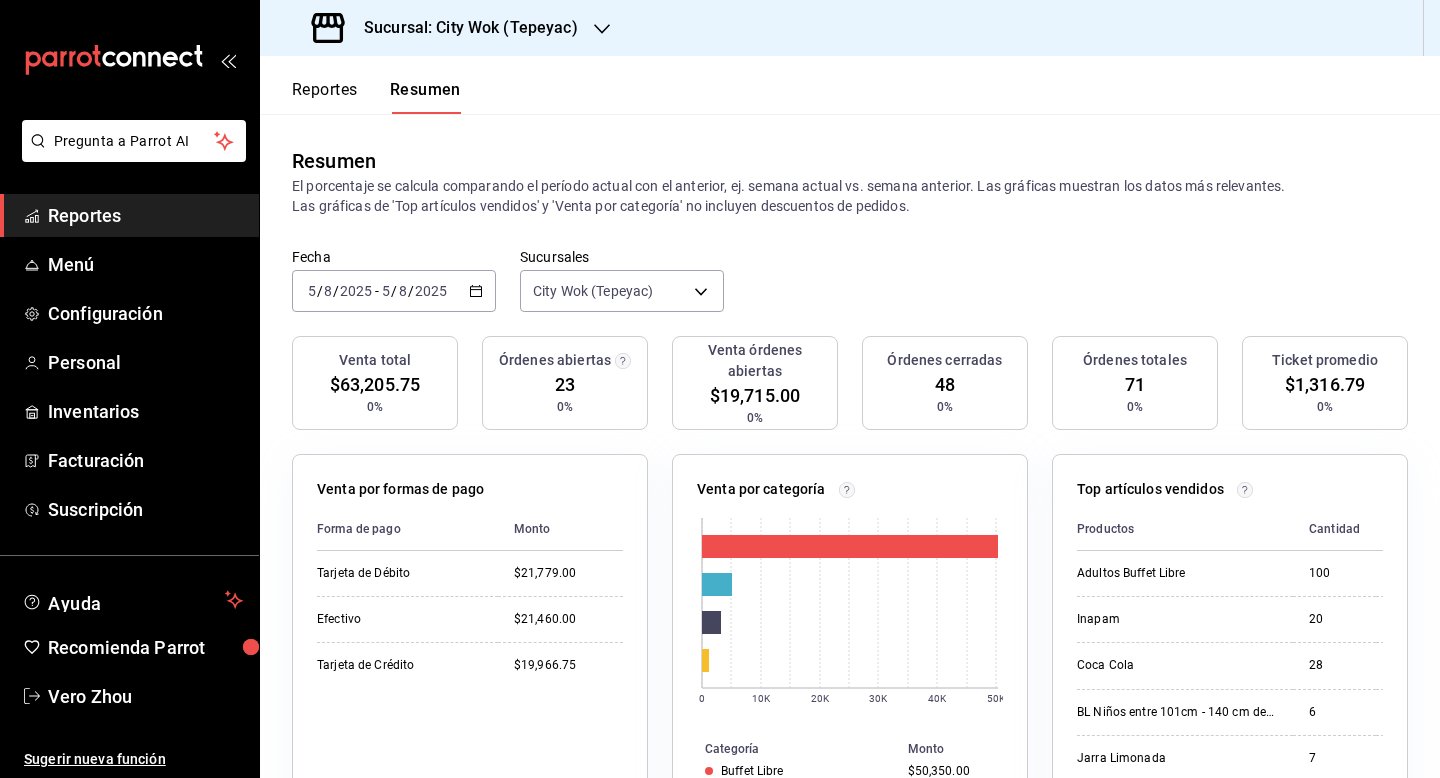 click on "Sucursal: City Wok (Tepeyac)" at bounding box center (463, 28) 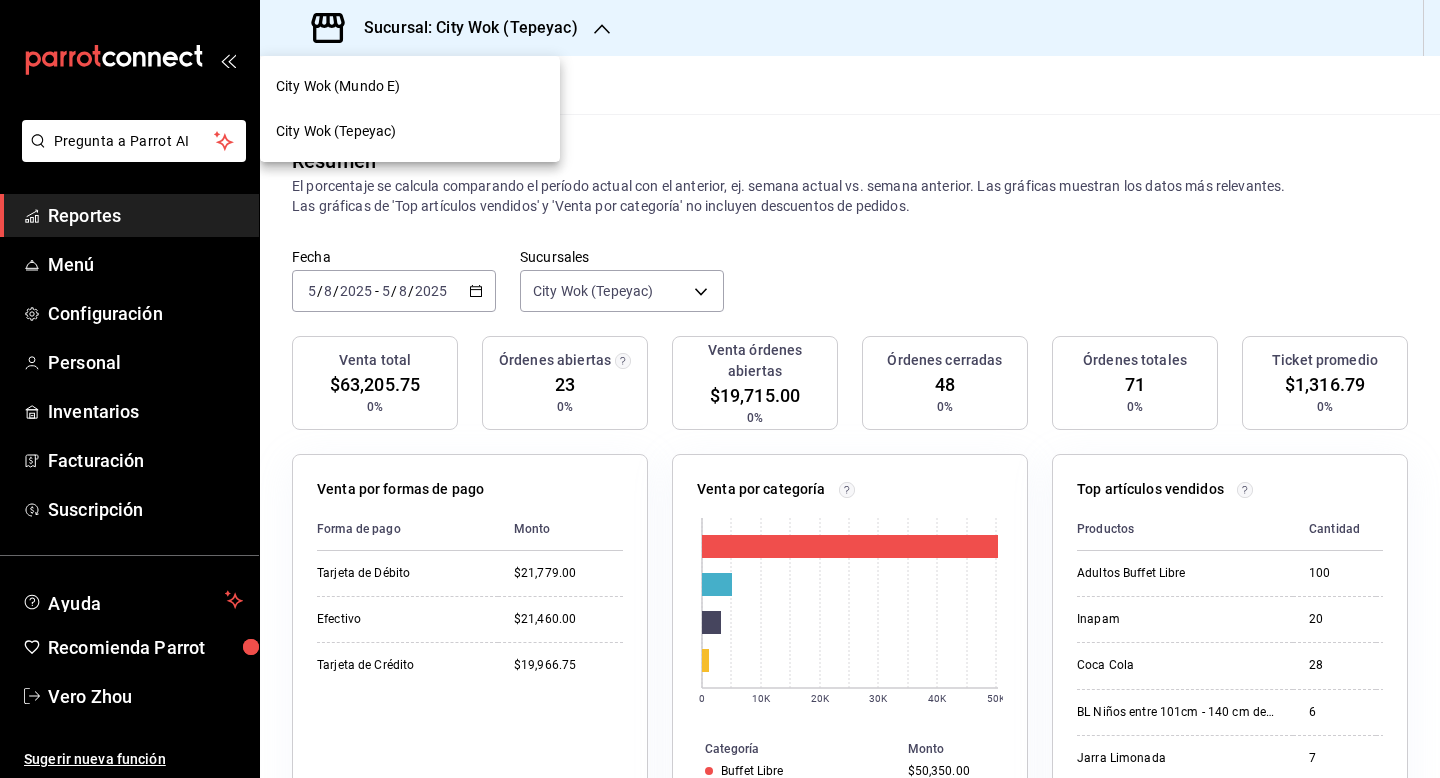 click on "City Wok (Mundo E)" at bounding box center [410, 86] 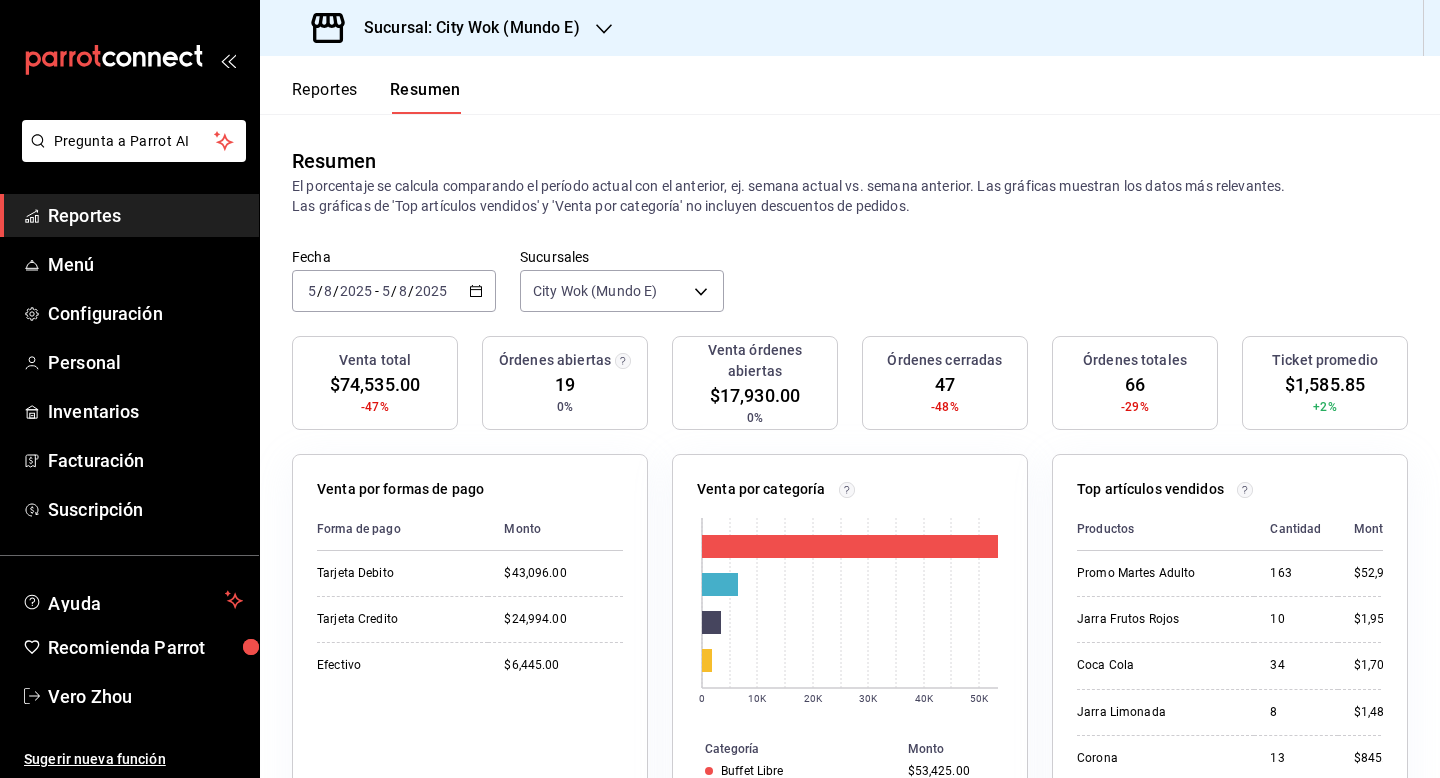 click on "Sucursal: City Wok (Mundo E)" at bounding box center [464, 28] 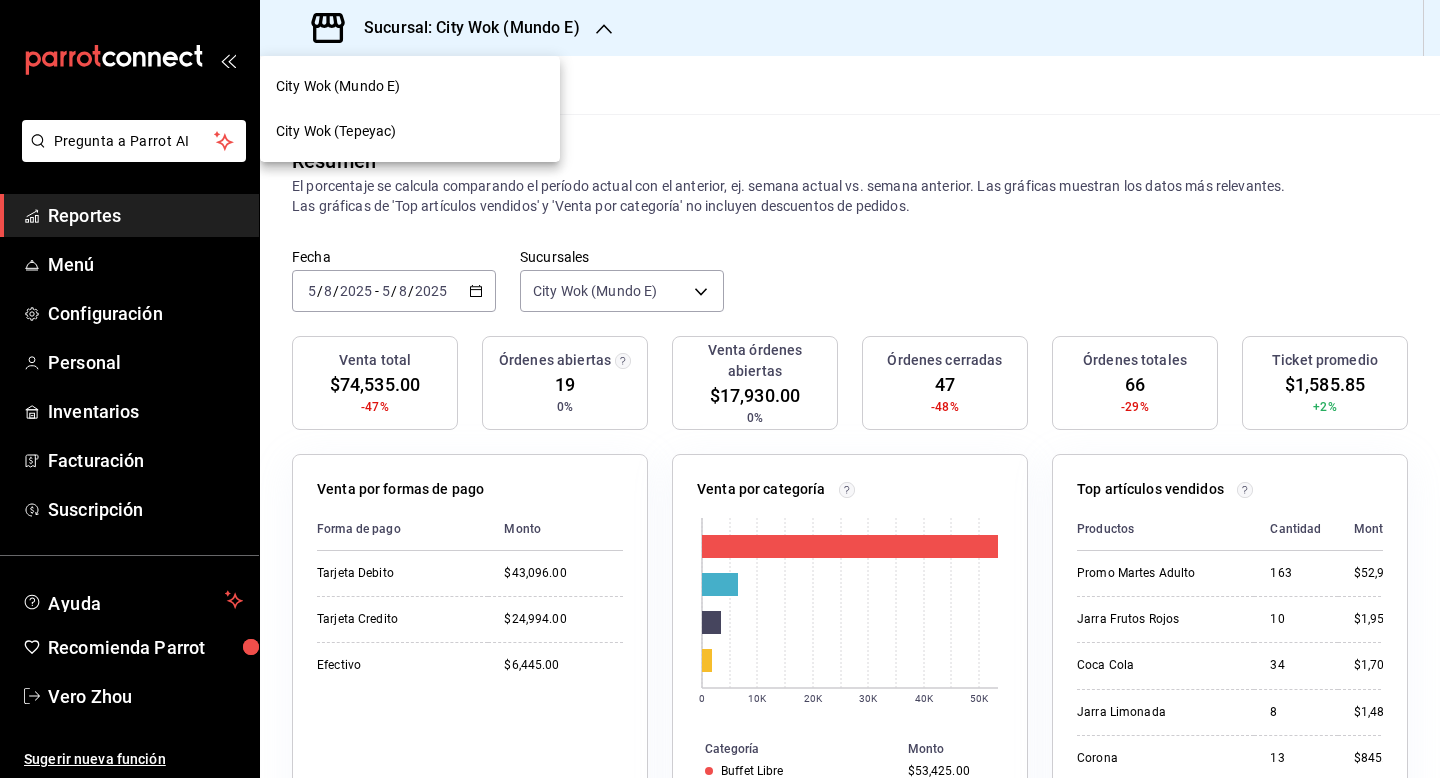 click on "City Wok (Tepeyac)" at bounding box center (410, 131) 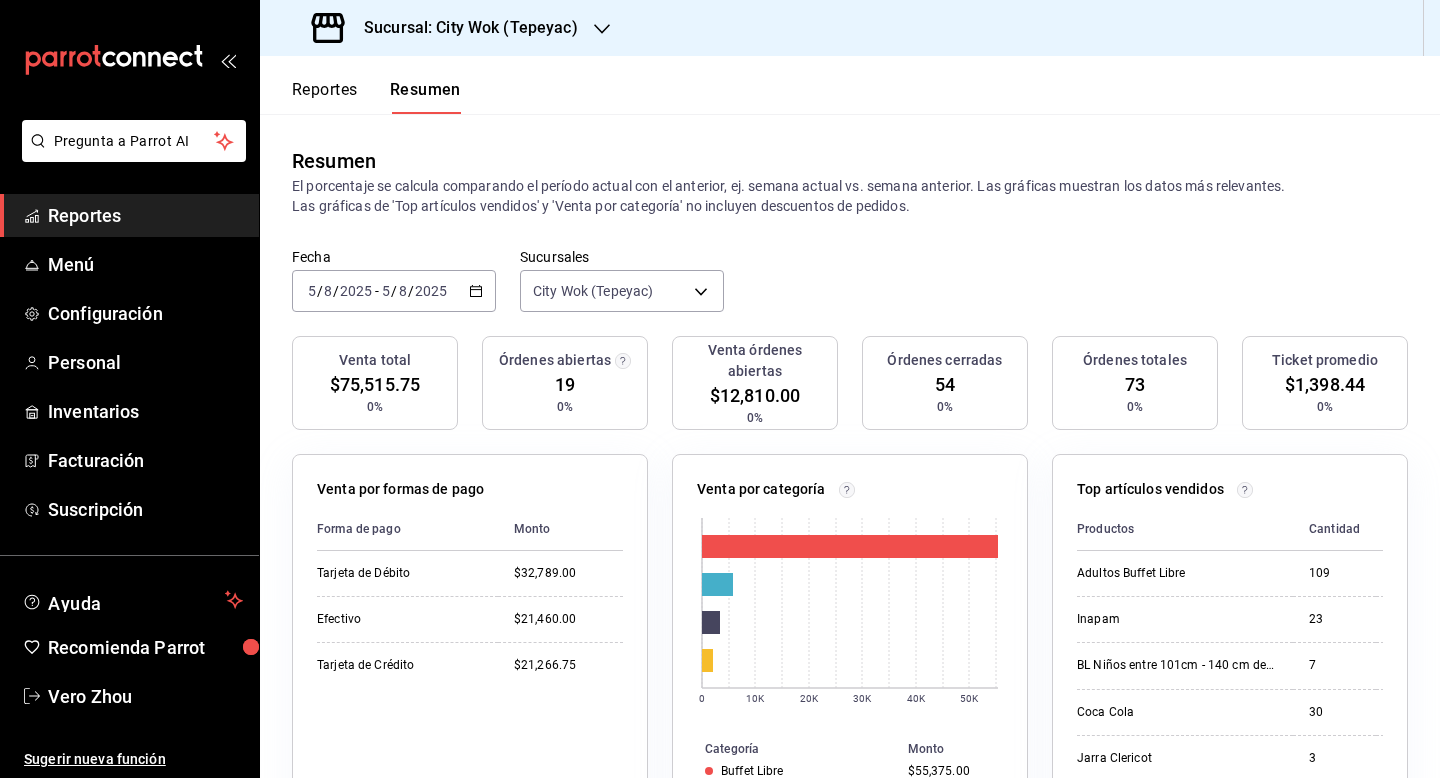 click on "Sucursal: City Wok (Tepeyac)" at bounding box center (463, 28) 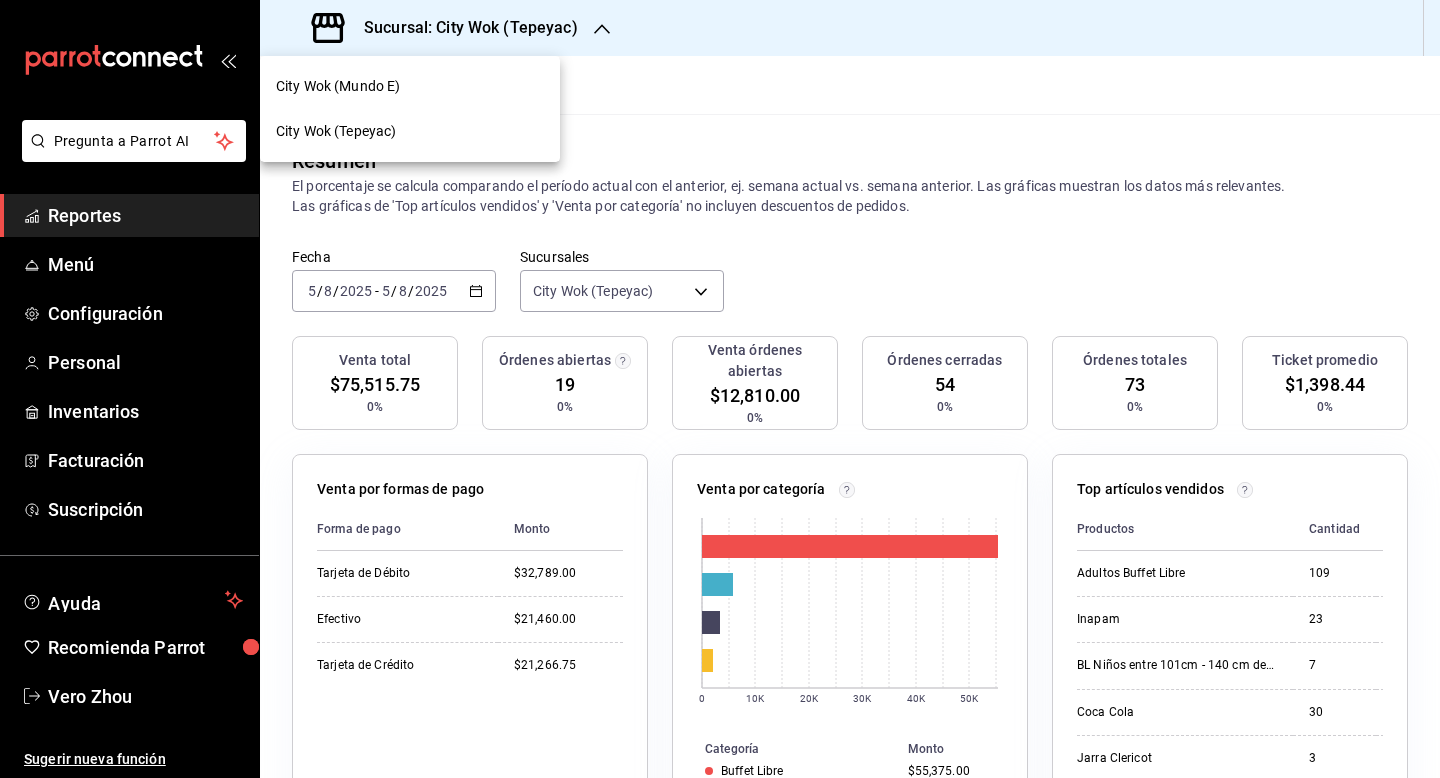 click on "City Wok (Mundo E)" at bounding box center [410, 86] 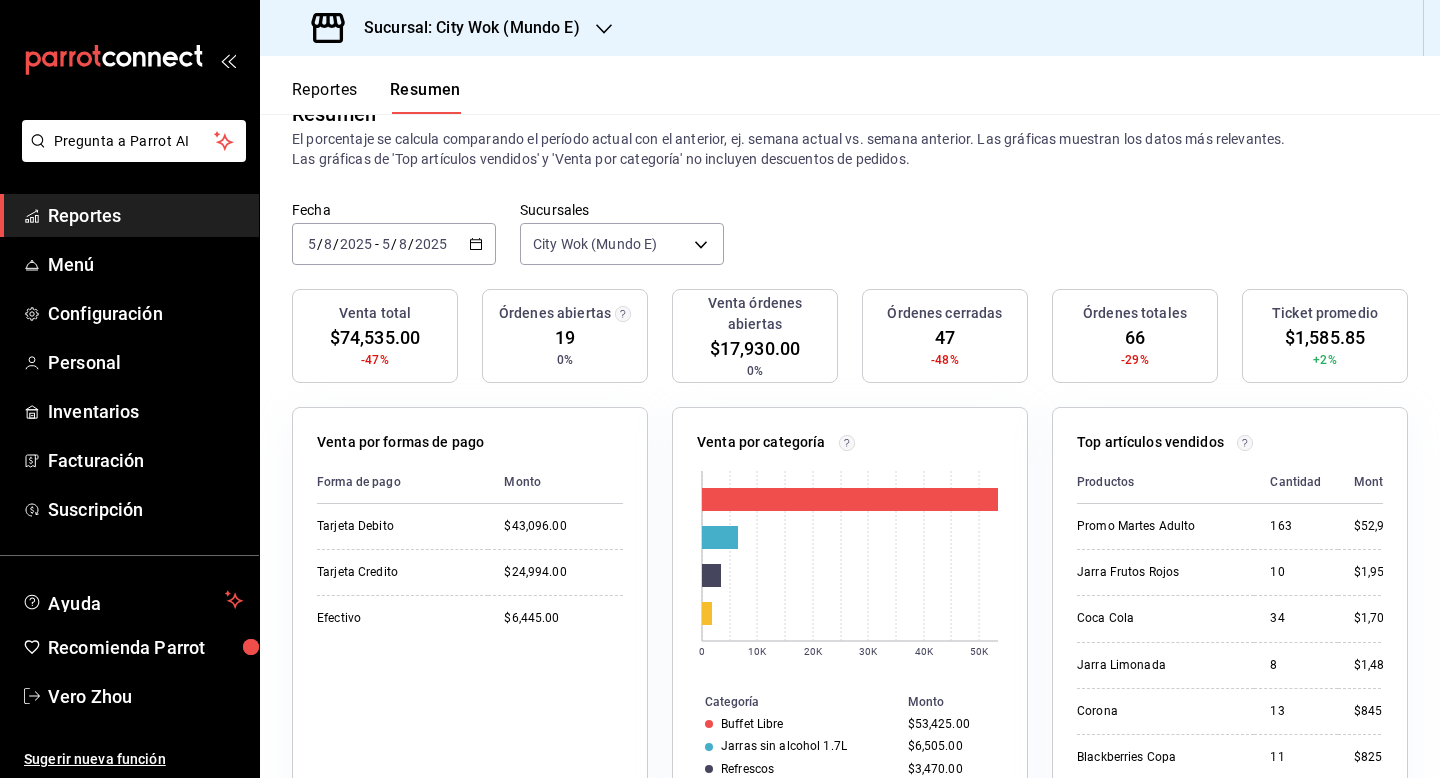 scroll, scrollTop: 0, scrollLeft: 0, axis: both 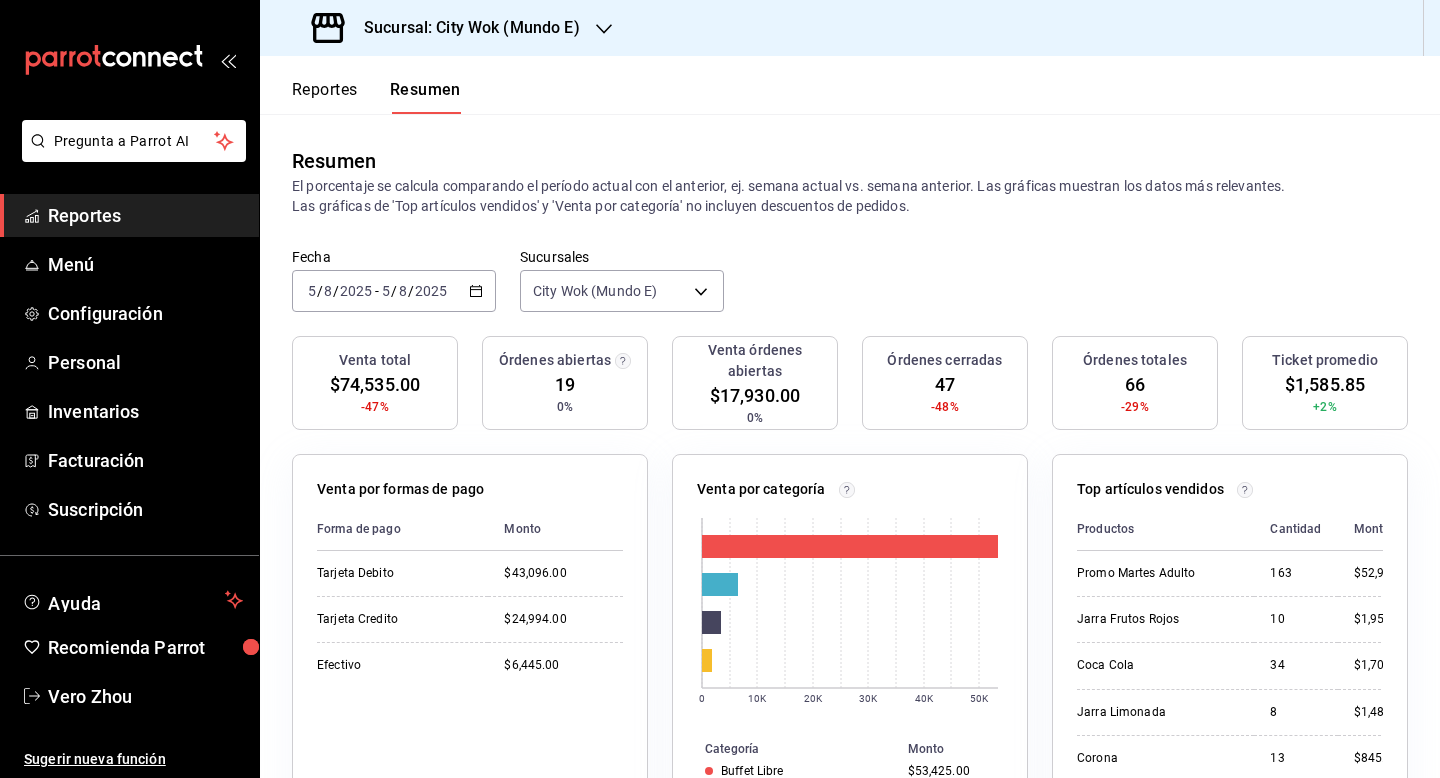 click on "Sucursal: City Wok (Mundo E)" at bounding box center [448, 28] 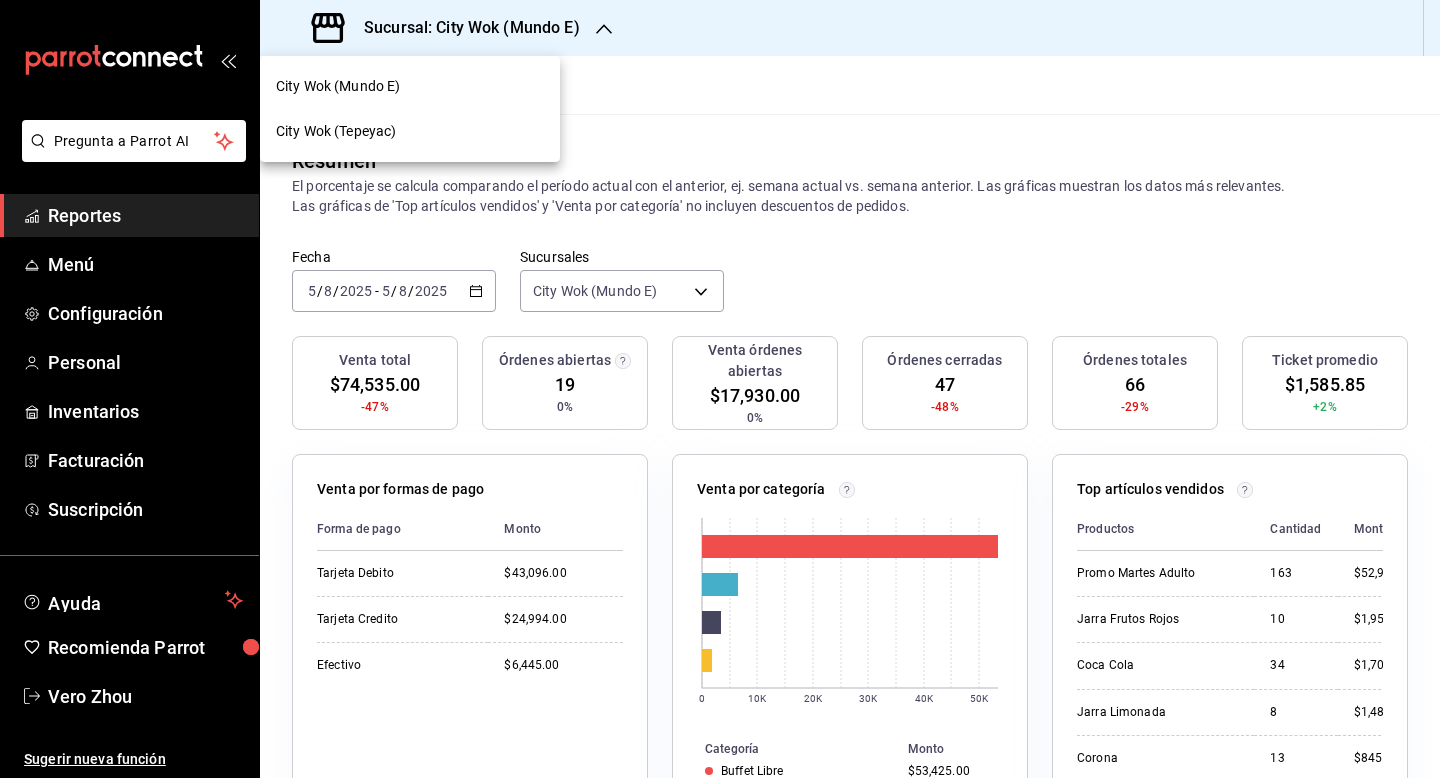 click on "City Wok (Tepeyac)" at bounding box center [410, 131] 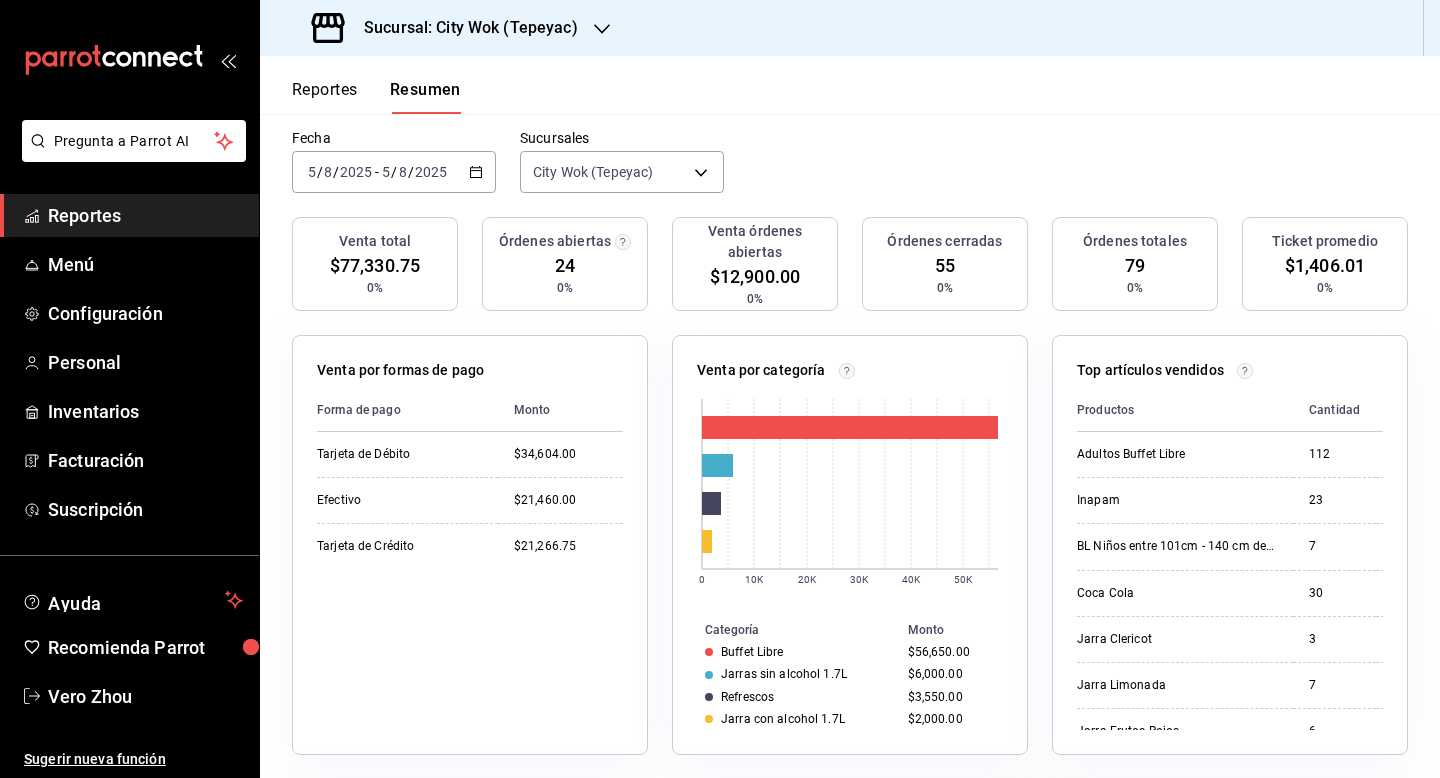 scroll, scrollTop: 132, scrollLeft: 0, axis: vertical 